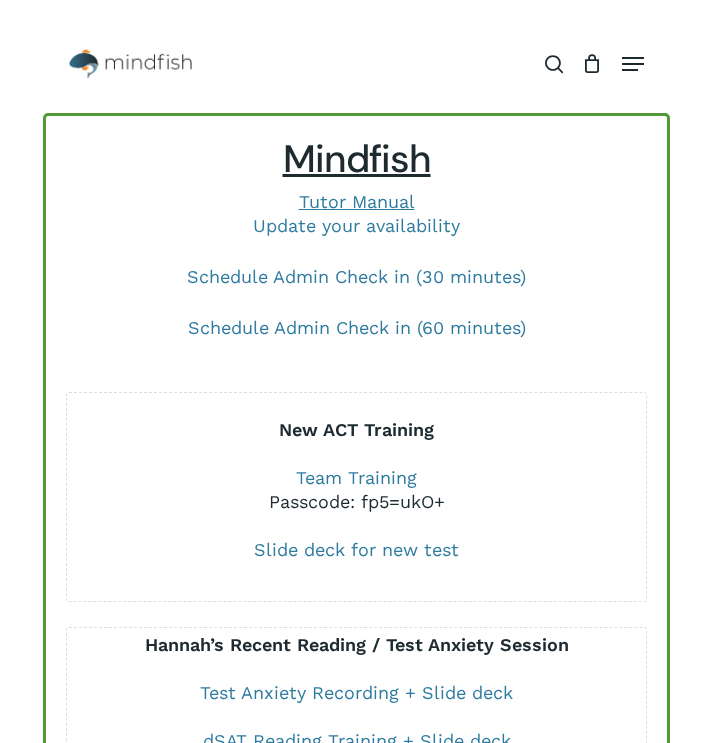 scroll, scrollTop: 0, scrollLeft: 0, axis: both 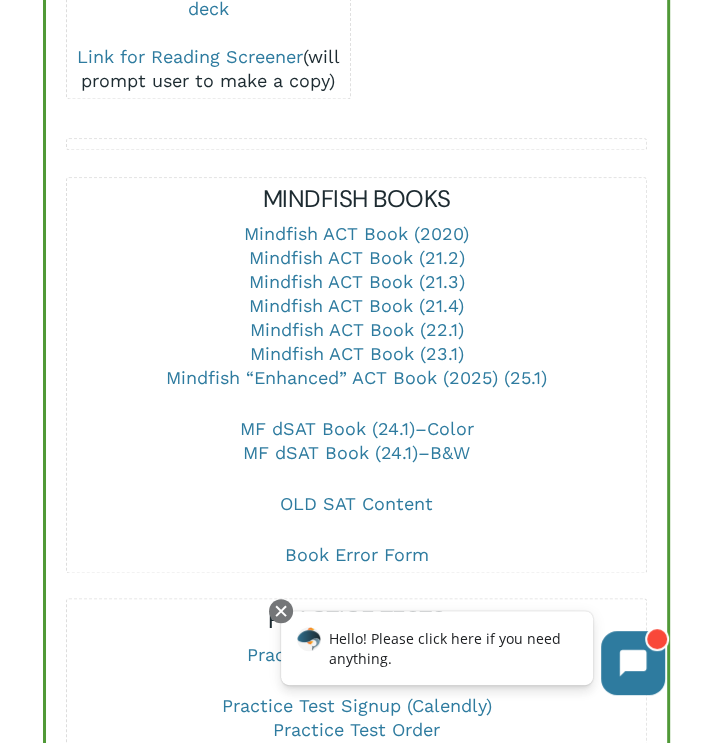 click on "Mindfish ACT Book (2020)
Mindfish ACT Book (21.2)
Mindfish ACT Book (21.3)
Mindfish ACT Book (21.4)
Mindfish ACT Book (22.1)
Mindfish ACT Book (23.1)
Mindfish “Enhanced” ACT Book (2025) (25.1)" at bounding box center [356, 319] 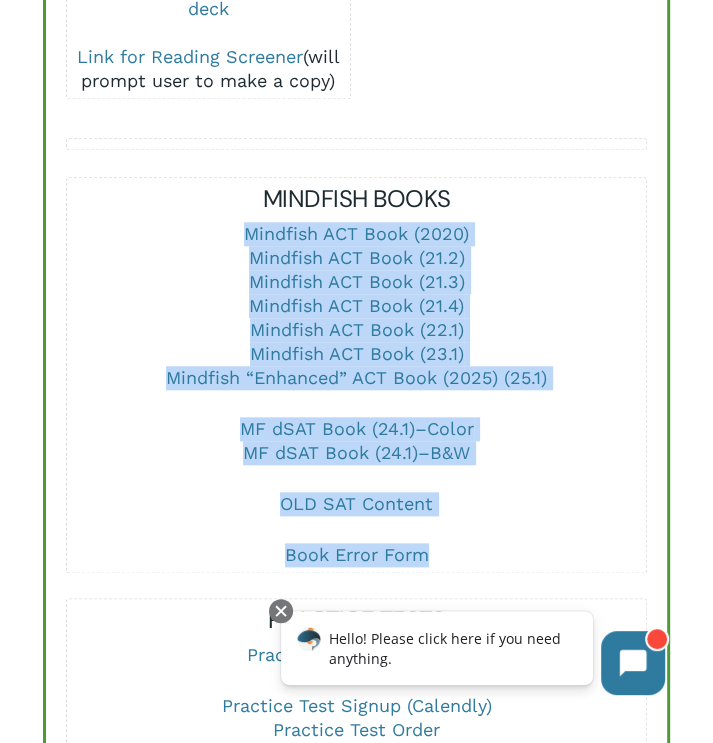 drag, startPoint x: 218, startPoint y: 228, endPoint x: 495, endPoint y: 549, distance: 423.99292 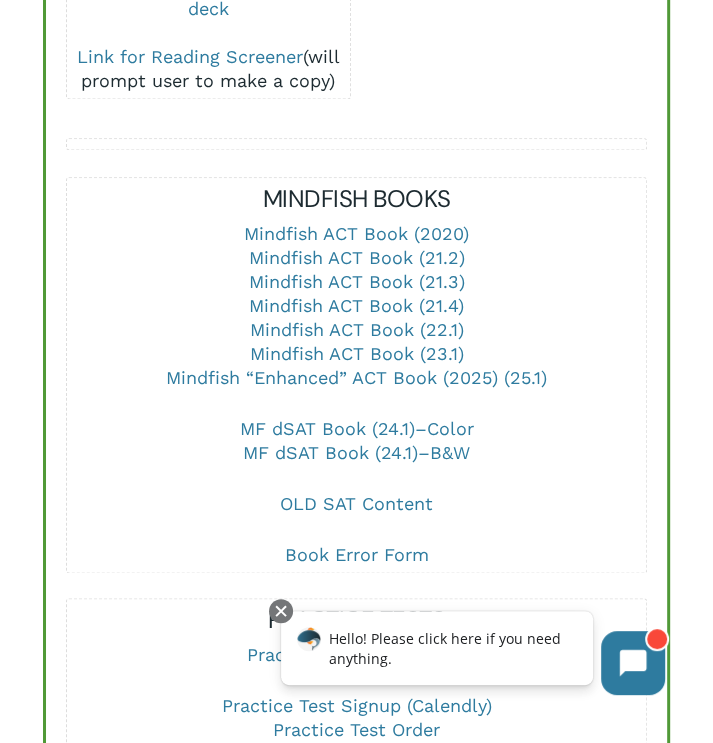 click on "Mindfish
Tutor Manual
Update your availability
Schedule Admin Check in (30 minutes)
Schedule Admin Check in (60 minutes)
New ACT Training
Team Training
Passcode: fp5=ukO+
Slide deck for new test
Hannah’s Recent Reading / Test Anxiety Session
Test Anxiety Recording + Slide deck
dSAT Reading Training + Slide deck
Link for Reading Screener  (will prompt user to make a copy)
MINDFISH BOOKS
Mindfish ACT Book (2020)
Mindfish ACT Book (21.2)
Mindfish ACT Book (21.3)
Mindfish ACT Book (21.4)
Mindfish ACT Book (22.1)
Mindfish ACT Book (23.1)
Mindfish “Enhanced” ACT Book (2025) (25.1)
MF dSAT Book (24.1)–Color
MF dSAT Book (24.1)–B&W
OLD SAT Content
Book Error Form" at bounding box center [356, 456] 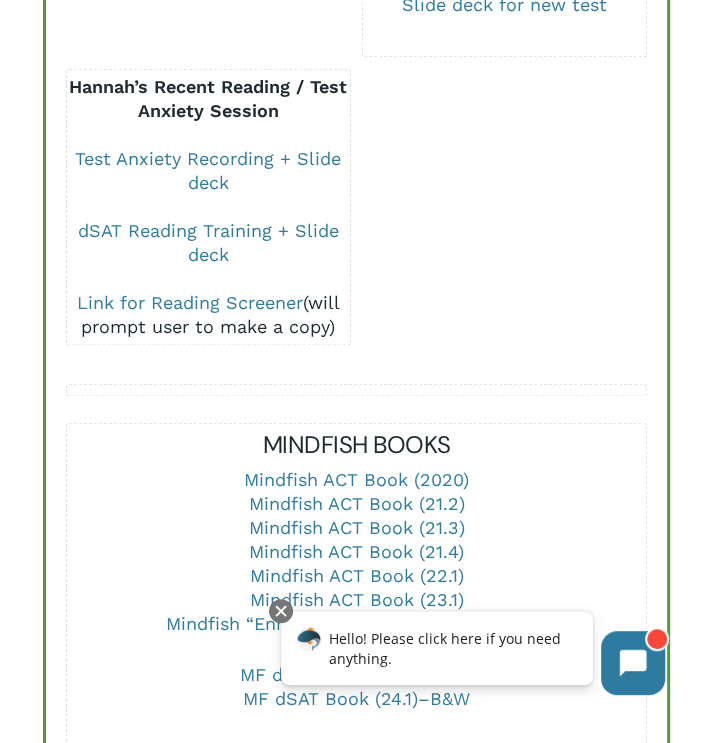 scroll, scrollTop: 512, scrollLeft: 0, axis: vertical 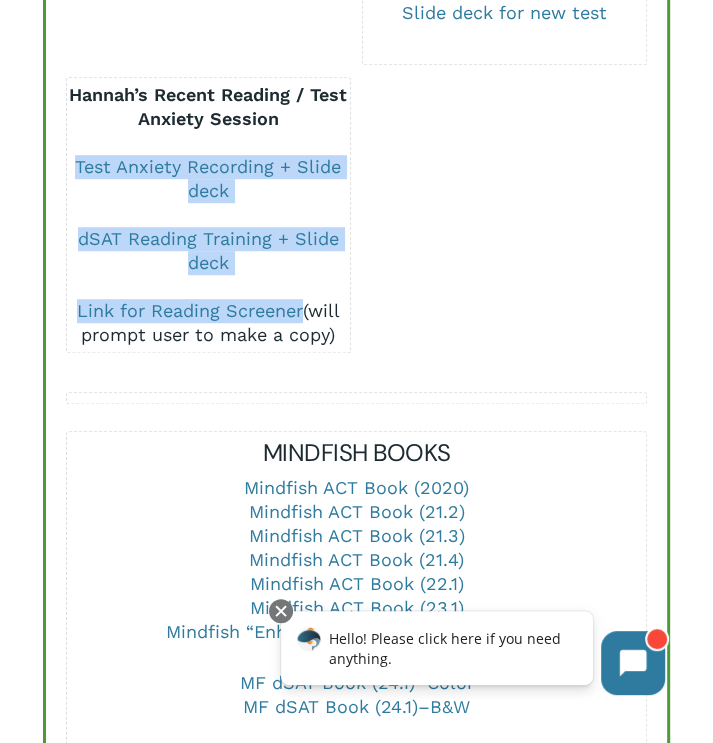 drag, startPoint x: 76, startPoint y: 143, endPoint x: 300, endPoint y: 302, distance: 274.69437 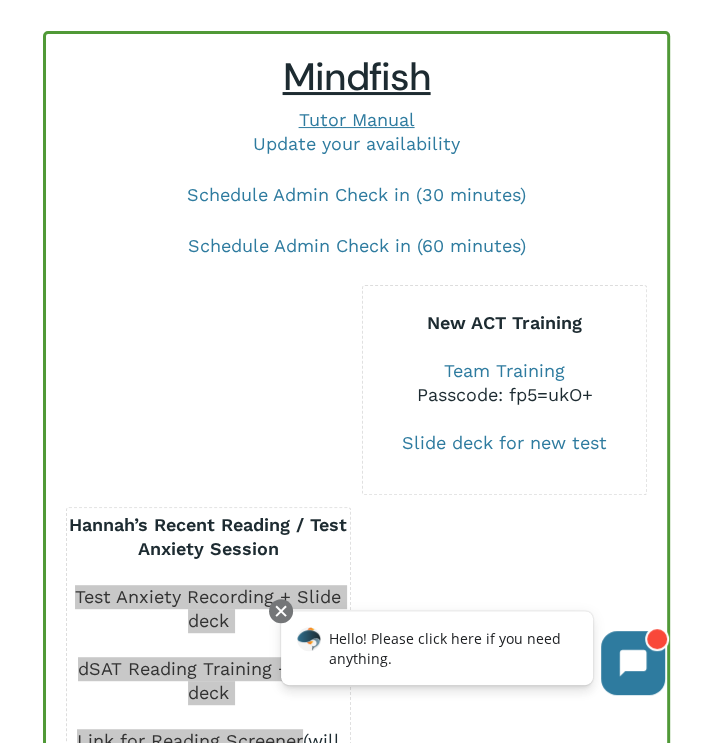 scroll, scrollTop: 80, scrollLeft: 0, axis: vertical 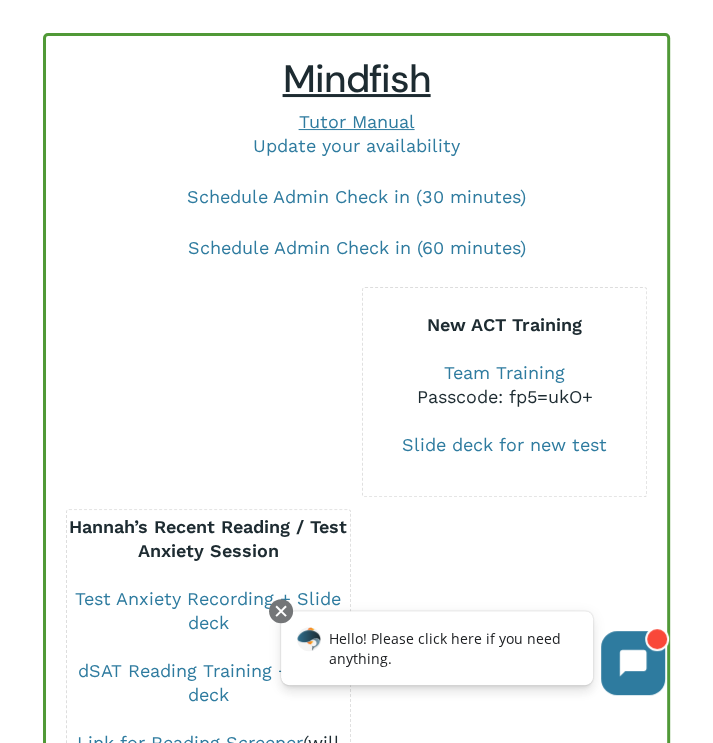 click at bounding box center (504, 349) 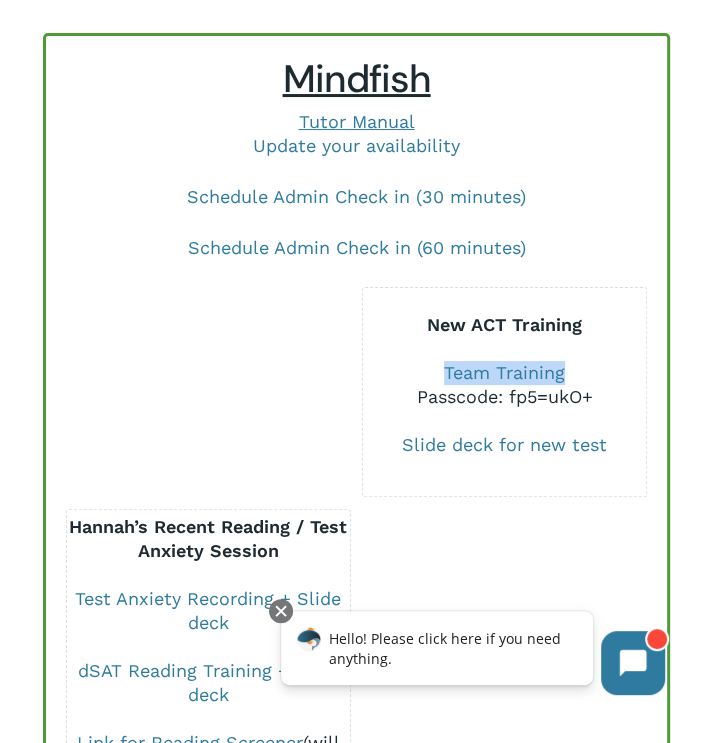 drag, startPoint x: 435, startPoint y: 370, endPoint x: 583, endPoint y: 374, distance: 148.05405 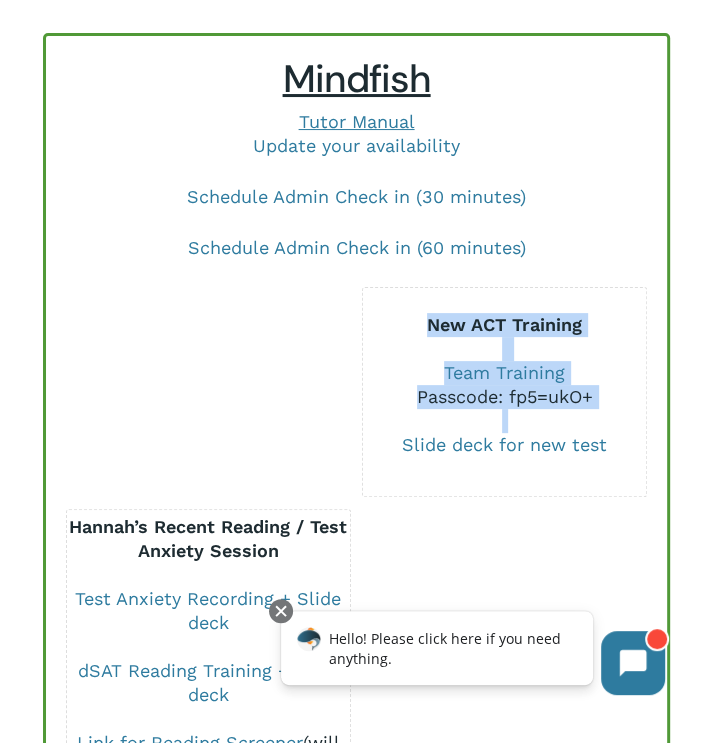 drag, startPoint x: 348, startPoint y: 432, endPoint x: 374, endPoint y: 447, distance: 30.016663 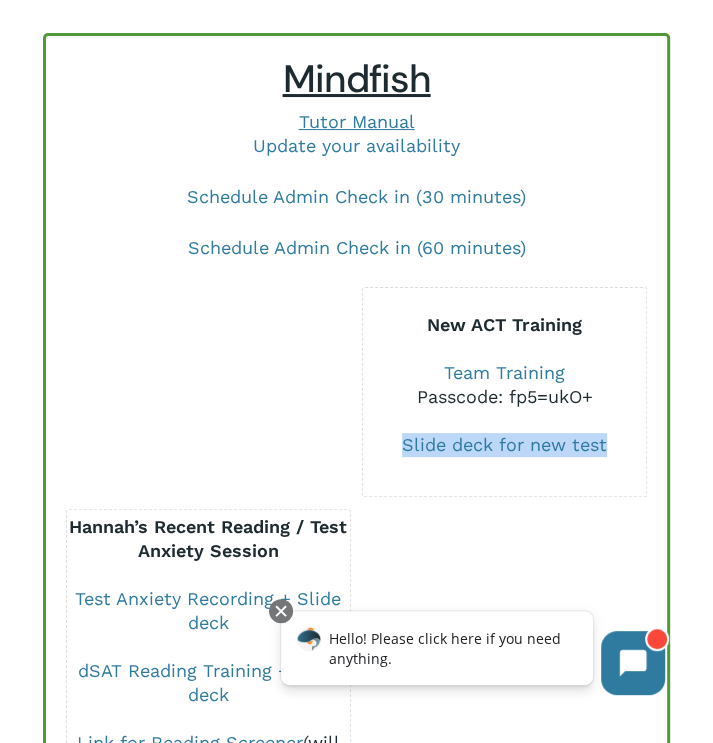 drag, startPoint x: 389, startPoint y: 443, endPoint x: 631, endPoint y: 445, distance: 242.00827 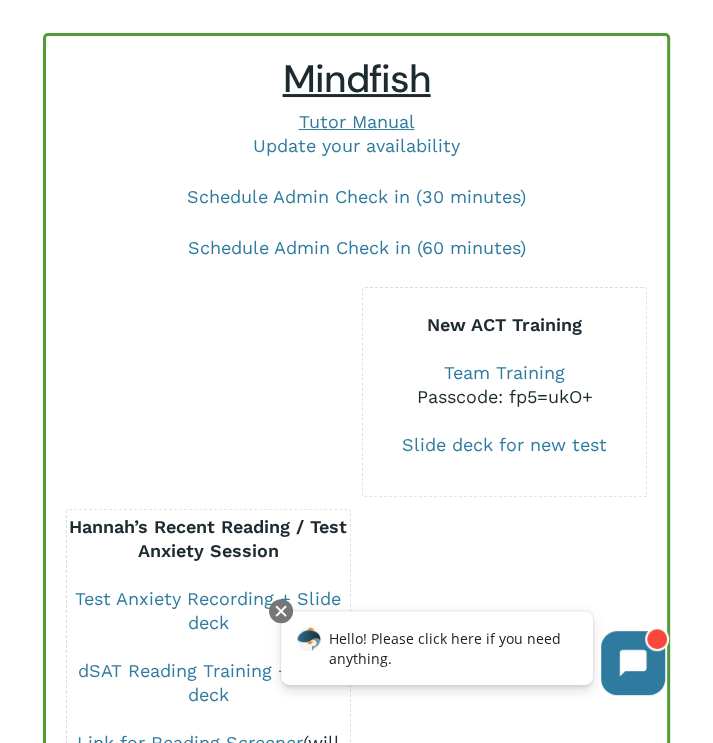 click on "Tutor Manual
Update your availability" at bounding box center [356, 147] 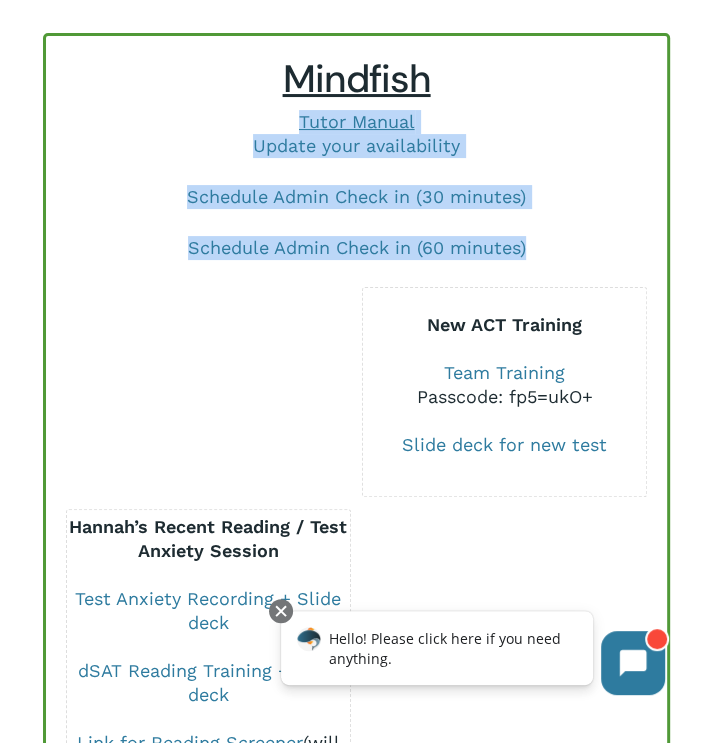 drag, startPoint x: 264, startPoint y: 117, endPoint x: 554, endPoint y: 246, distance: 317.39722 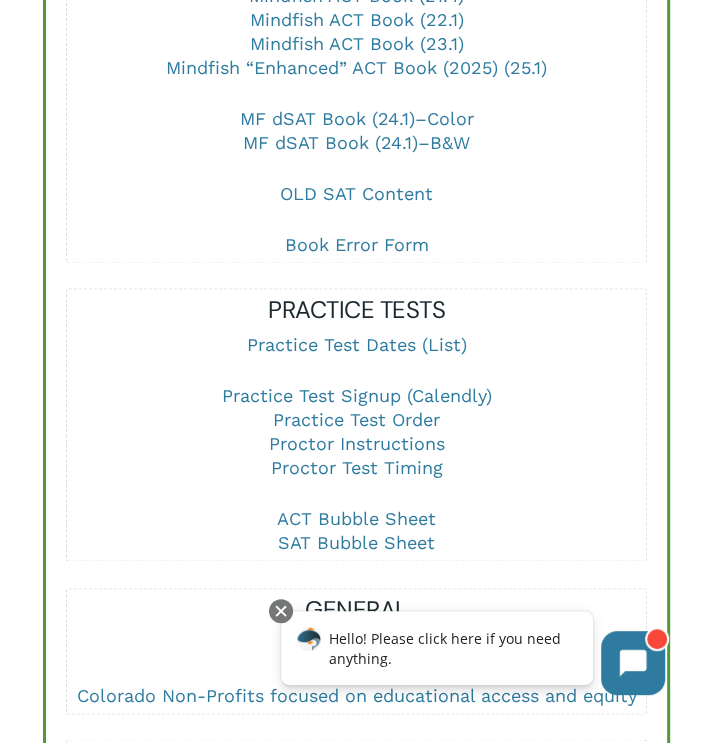 scroll, scrollTop: 1076, scrollLeft: 0, axis: vertical 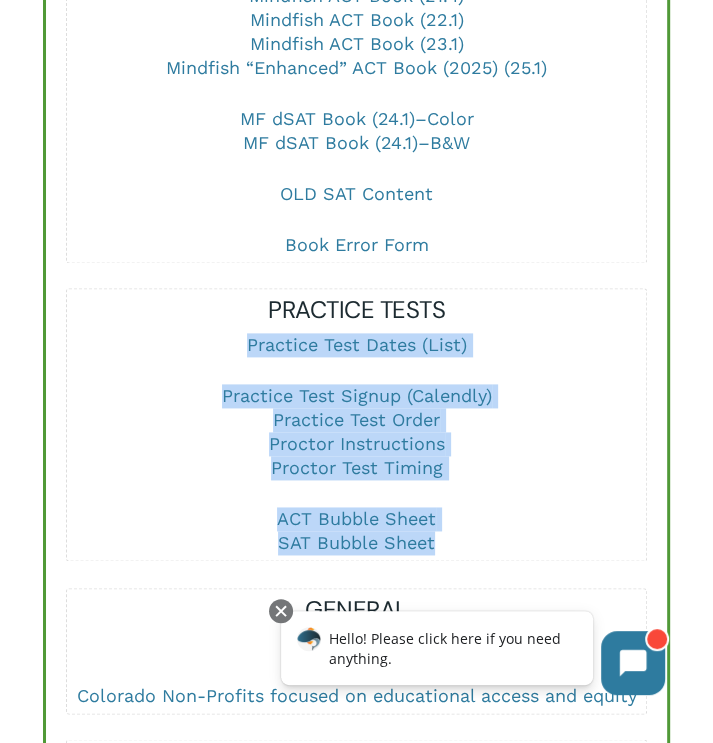 drag, startPoint x: 229, startPoint y: 335, endPoint x: 464, endPoint y: 539, distance: 311.19287 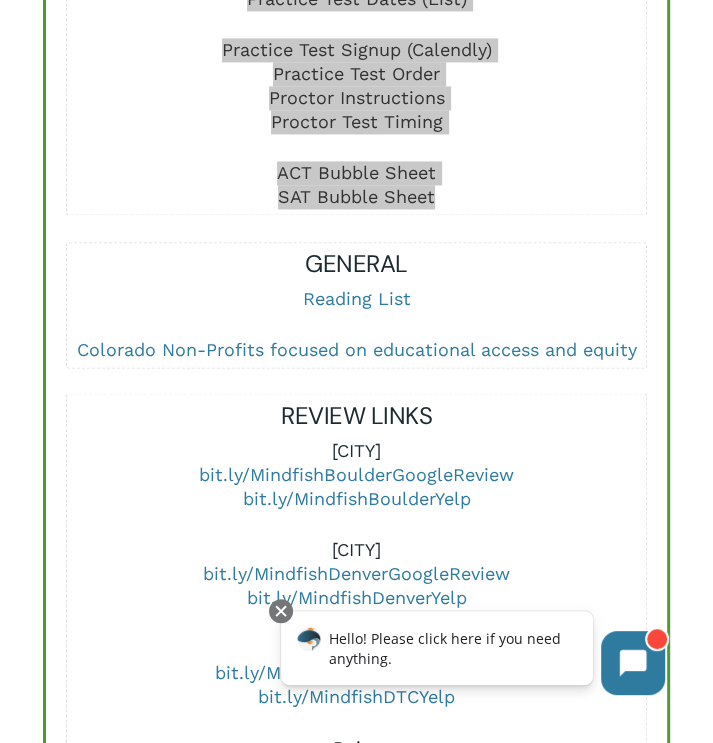 scroll, scrollTop: 1490, scrollLeft: 0, axis: vertical 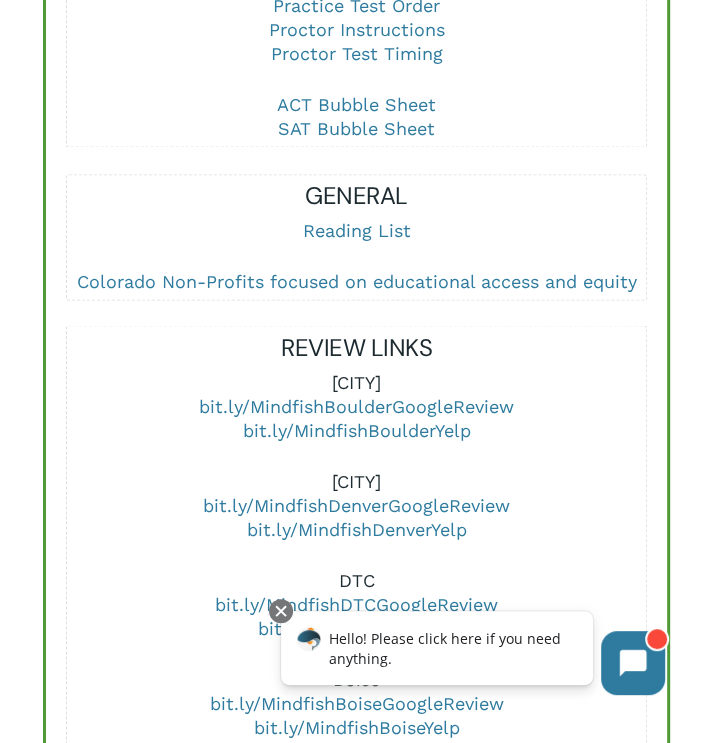 click on "Reading List" at bounding box center [356, 244] 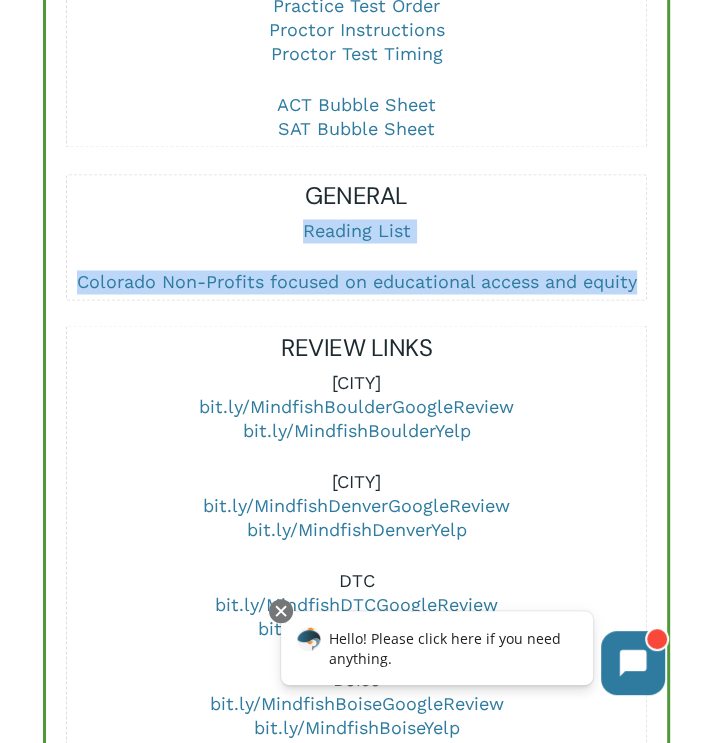 drag, startPoint x: 256, startPoint y: 227, endPoint x: 642, endPoint y: 276, distance: 389.0977 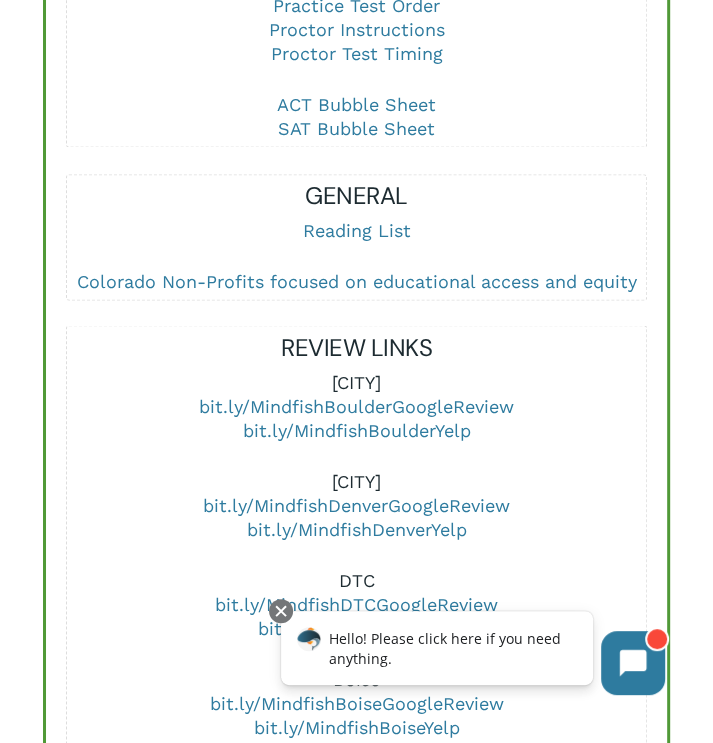 click on "REVIEW LINKS" at bounding box center [356, 347] 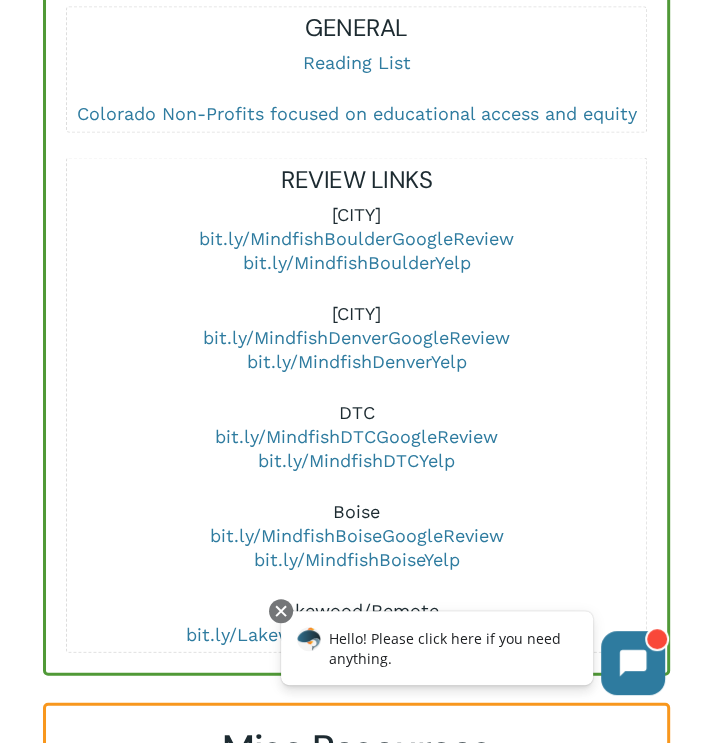 scroll, scrollTop: 1692, scrollLeft: 0, axis: vertical 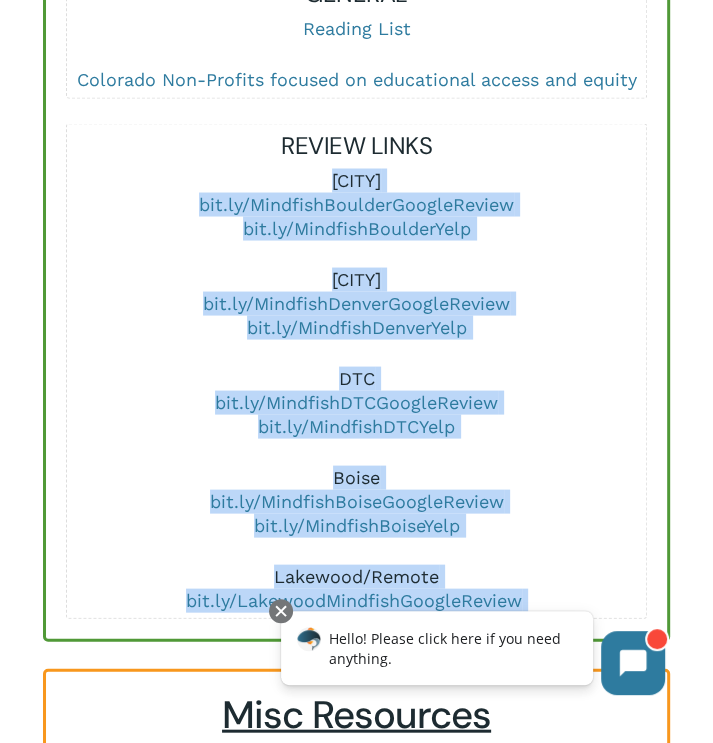 drag, startPoint x: 304, startPoint y: 171, endPoint x: 573, endPoint y: 595, distance: 502.13245 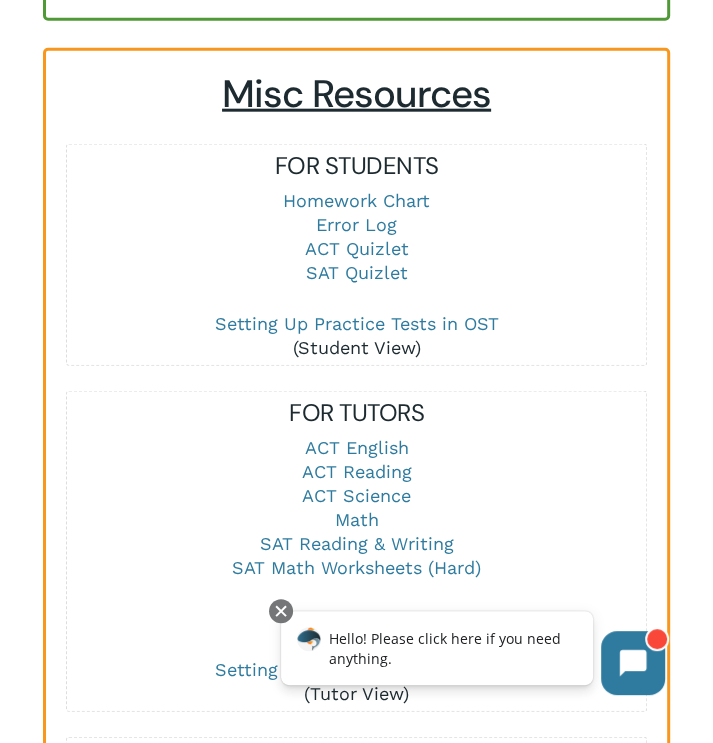 scroll, scrollTop: 2315, scrollLeft: 0, axis: vertical 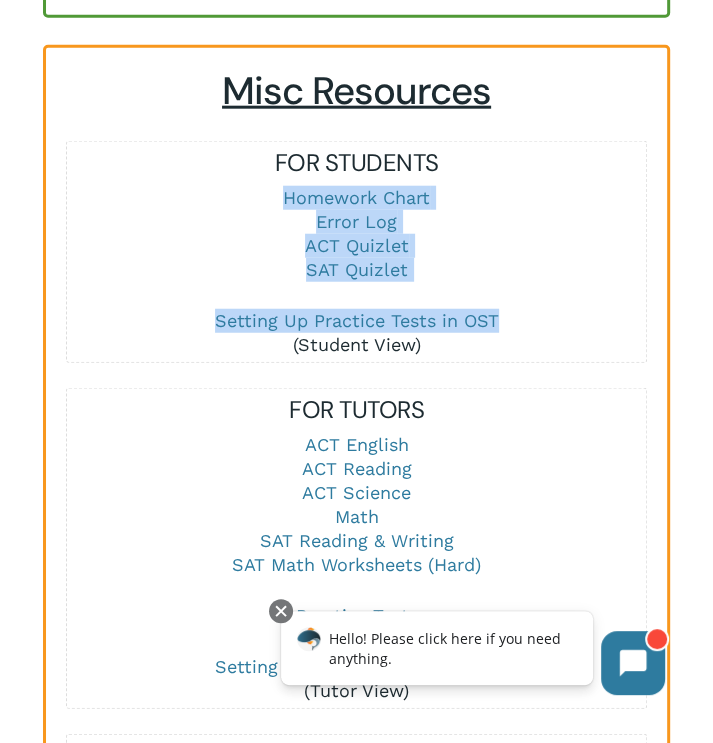 drag, startPoint x: 267, startPoint y: 187, endPoint x: 533, endPoint y: 311, distance: 293.48254 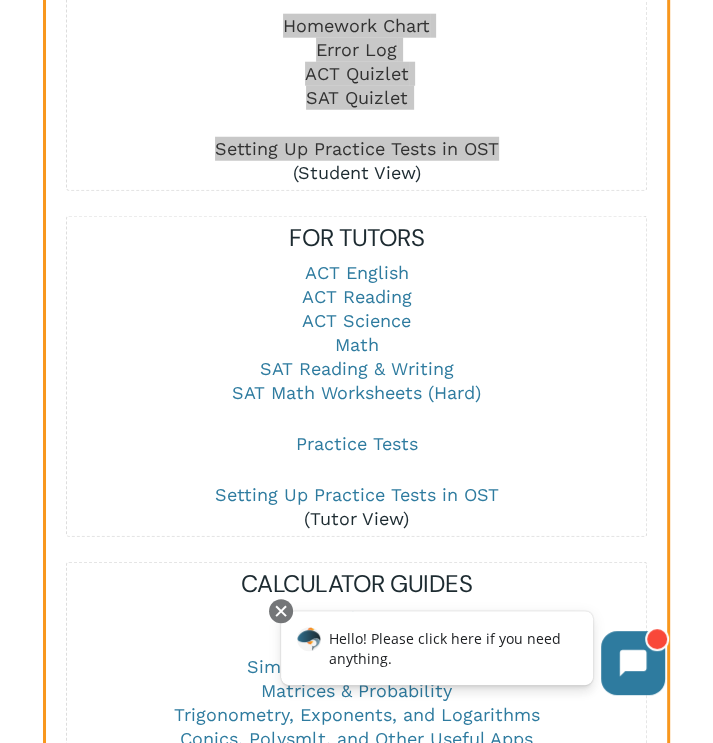 scroll, scrollTop: 2500, scrollLeft: 0, axis: vertical 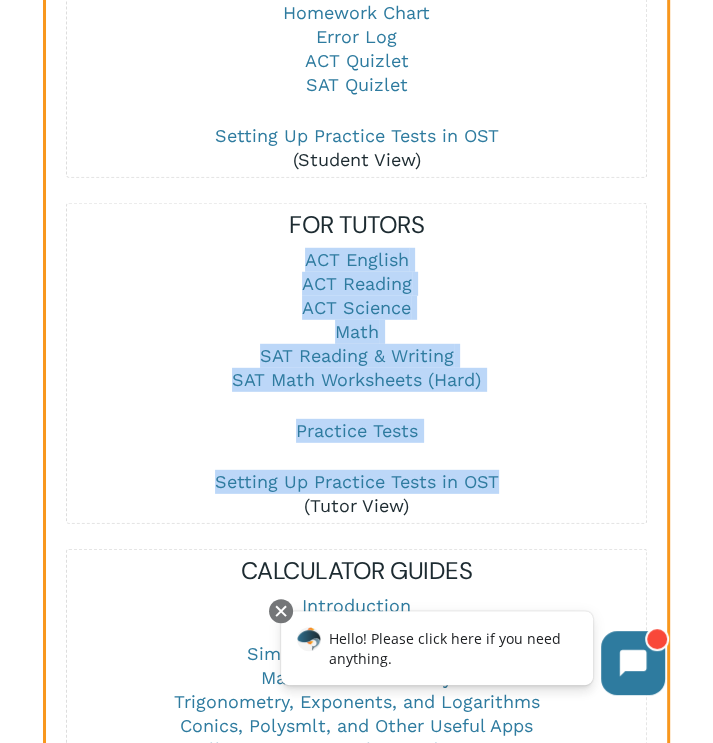 drag, startPoint x: 289, startPoint y: 248, endPoint x: 531, endPoint y: 474, distance: 331.11932 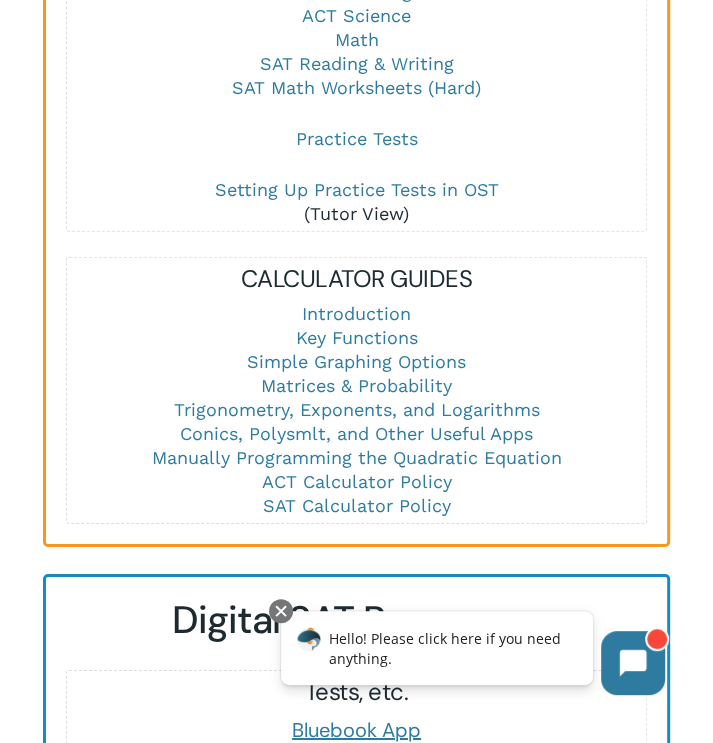 scroll, scrollTop: 2804, scrollLeft: 0, axis: vertical 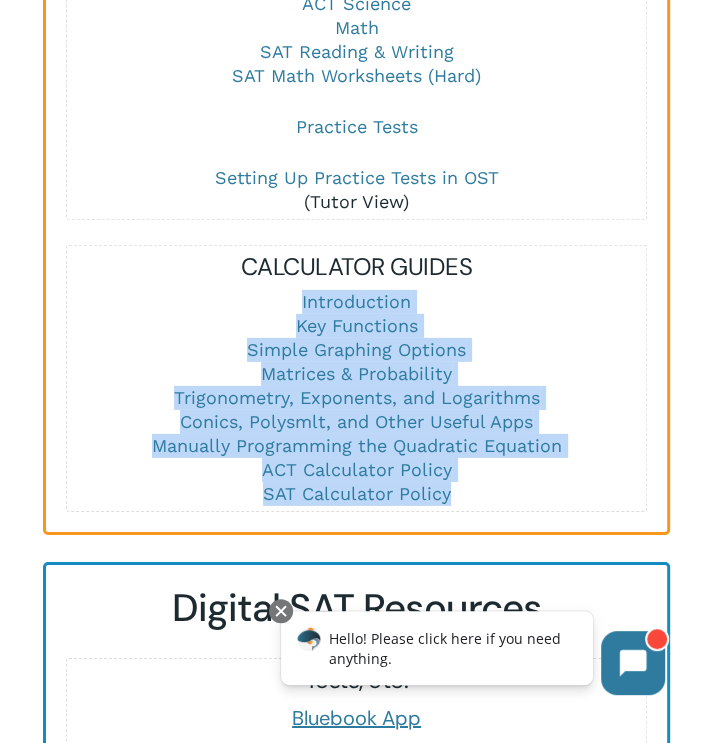 drag, startPoint x: 248, startPoint y: 298, endPoint x: 492, endPoint y: 484, distance: 306.8094 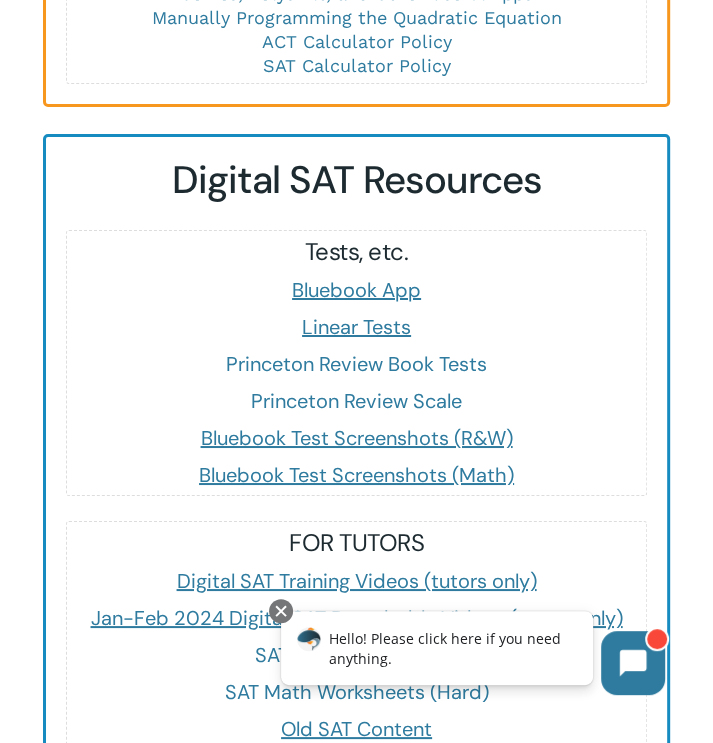 click on "Bluebook App" at bounding box center (356, 290) 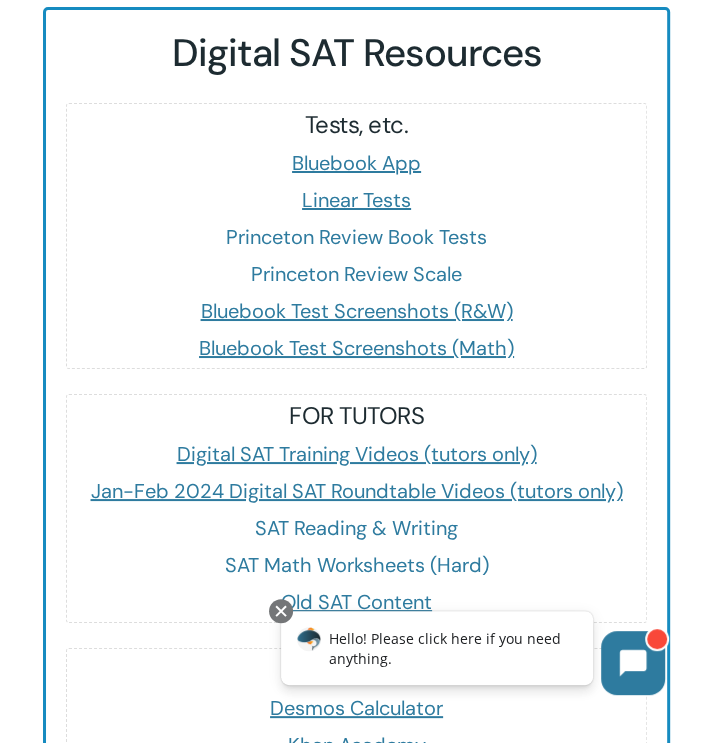 scroll, scrollTop: 3360, scrollLeft: 0, axis: vertical 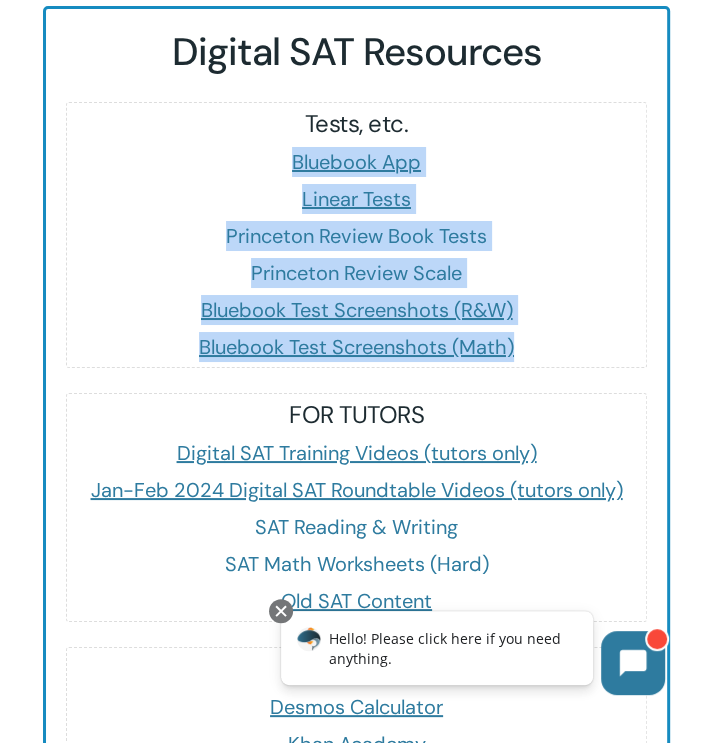 drag, startPoint x: 263, startPoint y: 155, endPoint x: 554, endPoint y: 332, distance: 340.60242 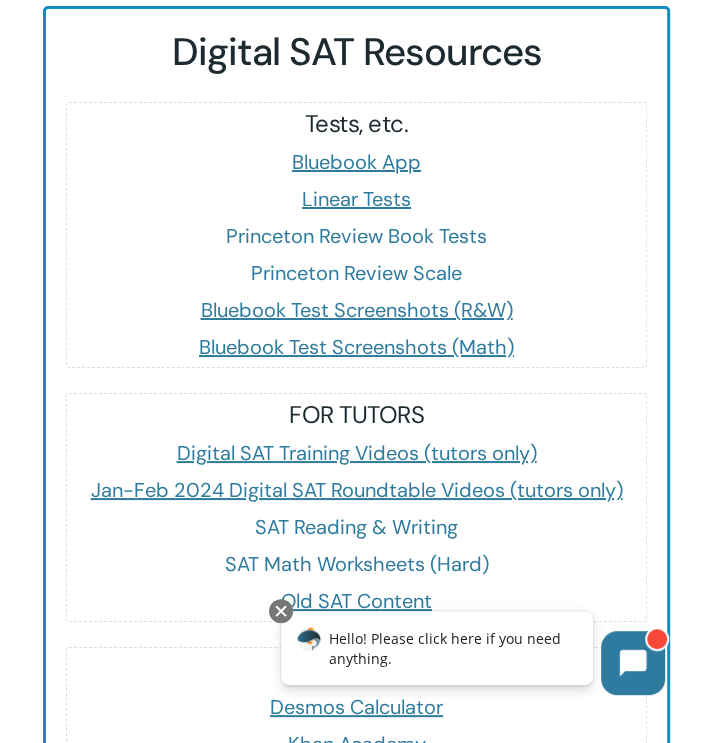 click on "FOR TUTORS" at bounding box center [356, 415] 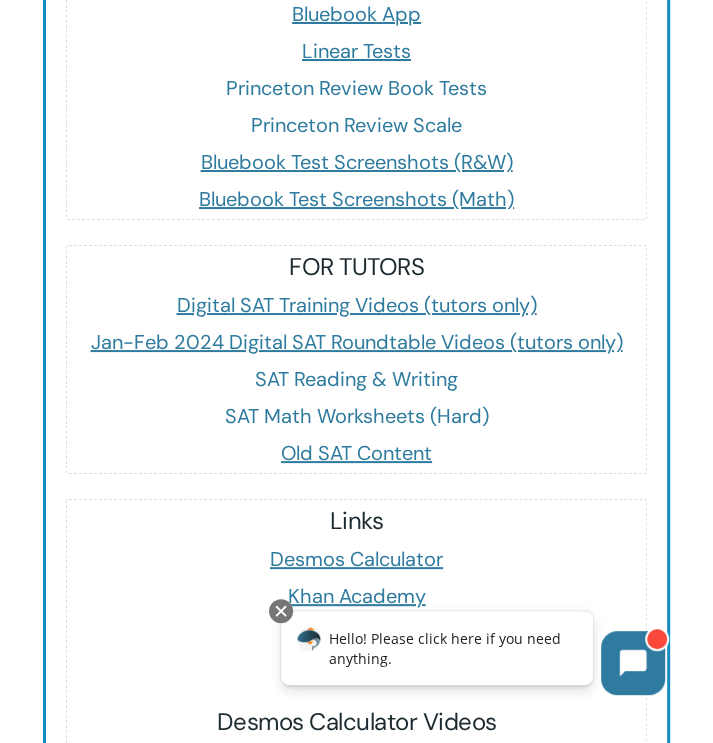 scroll, scrollTop: 3510, scrollLeft: 0, axis: vertical 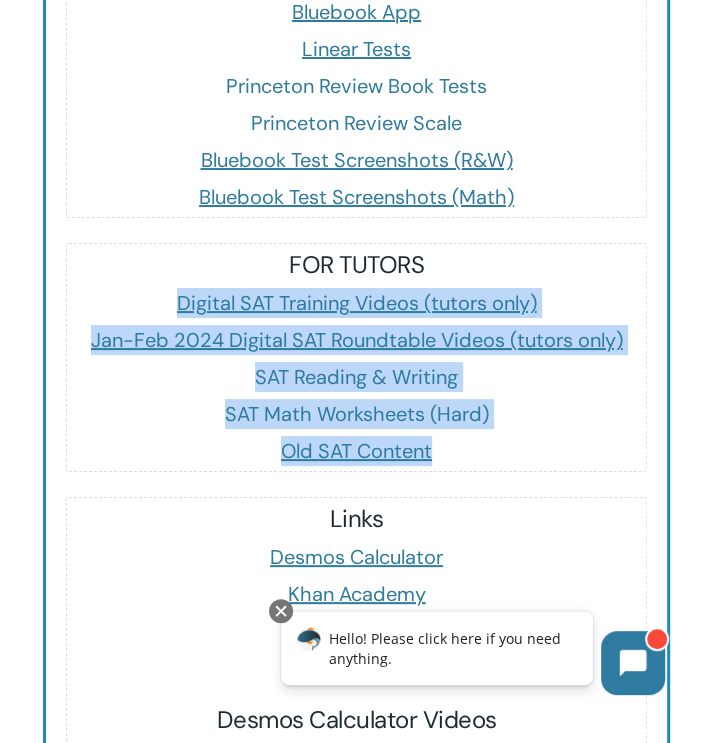 drag, startPoint x: 159, startPoint y: 288, endPoint x: 512, endPoint y: 437, distance: 383.15793 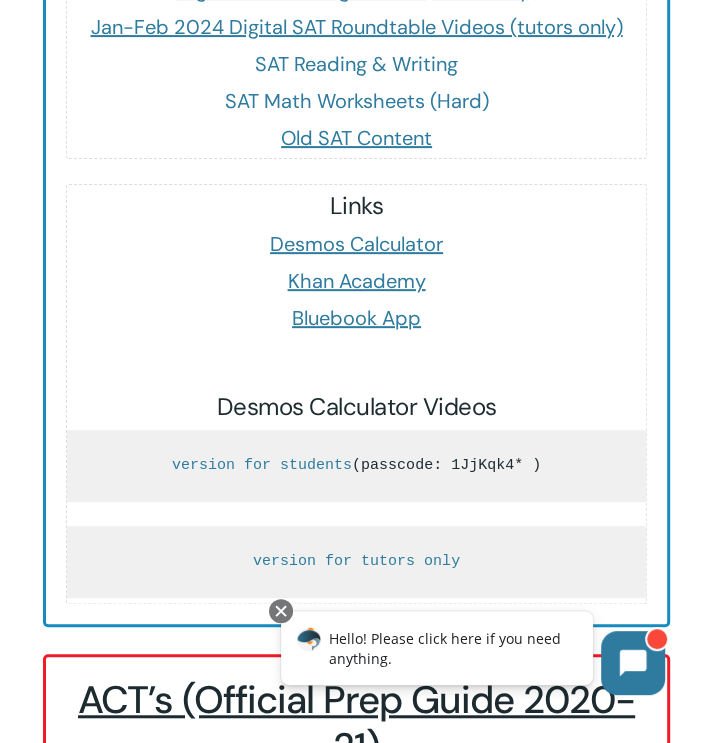 scroll, scrollTop: 3906, scrollLeft: 0, axis: vertical 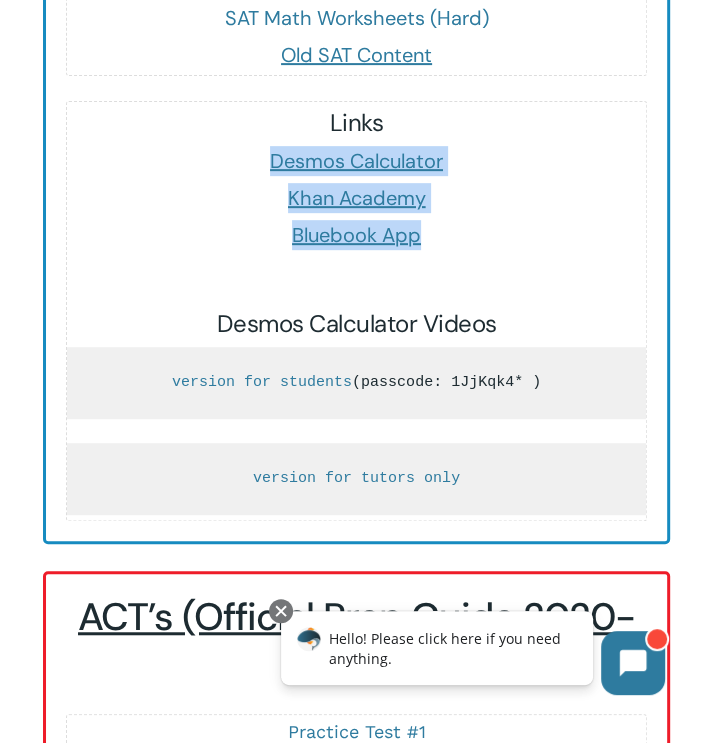 drag, startPoint x: 252, startPoint y: 149, endPoint x: 476, endPoint y: 223, distance: 235.90677 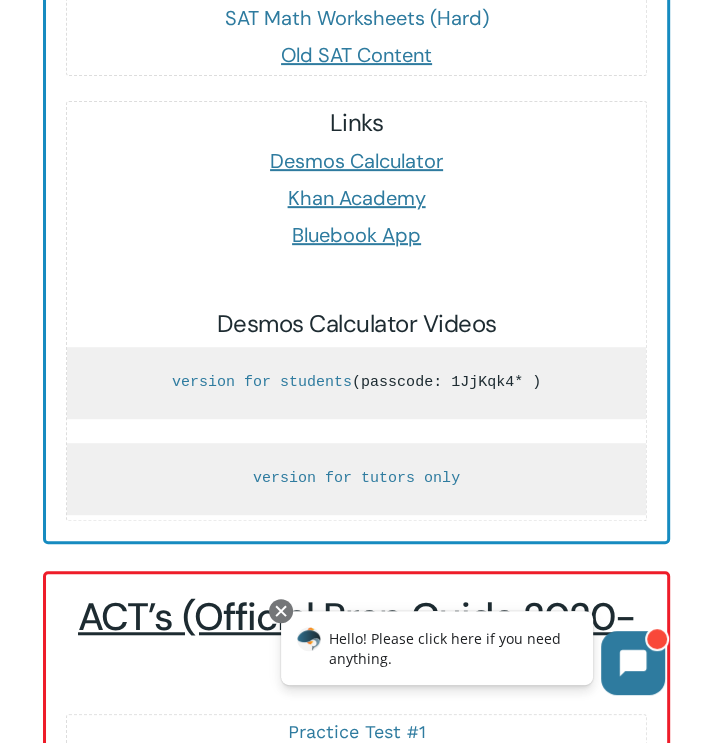 click at bounding box center (356, 282) 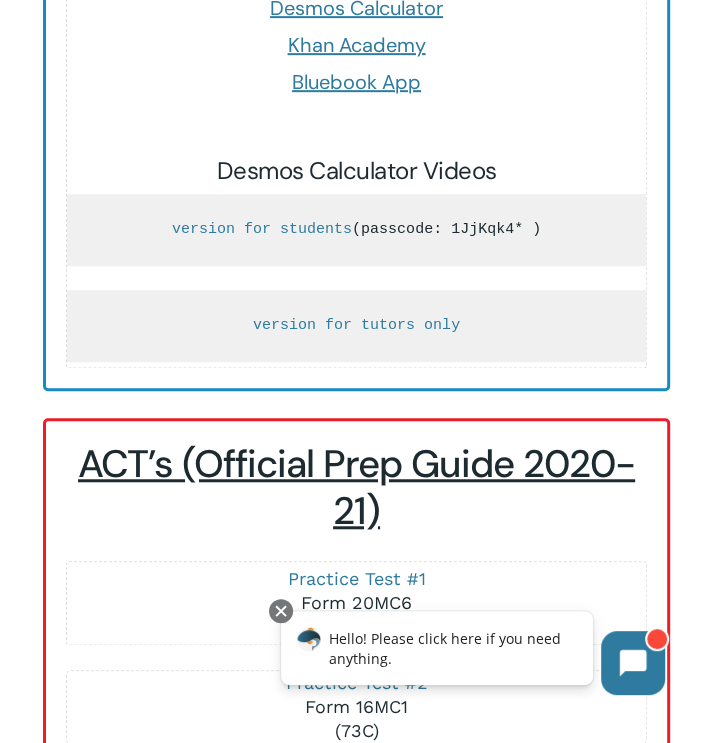 scroll, scrollTop: 4060, scrollLeft: 0, axis: vertical 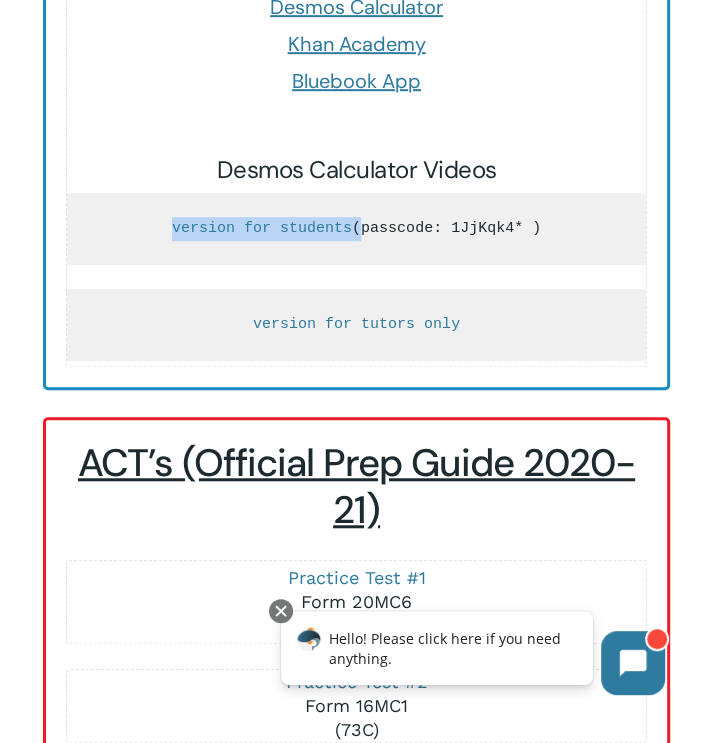 drag, startPoint x: 248, startPoint y: 215, endPoint x: 484, endPoint y: 230, distance: 236.47621 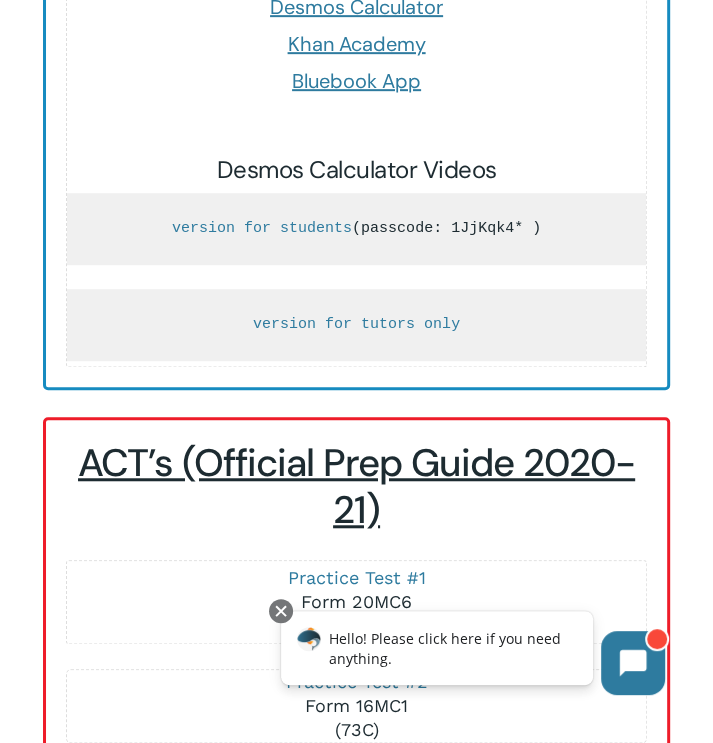 click on "version for tutors only" at bounding box center [356, 325] 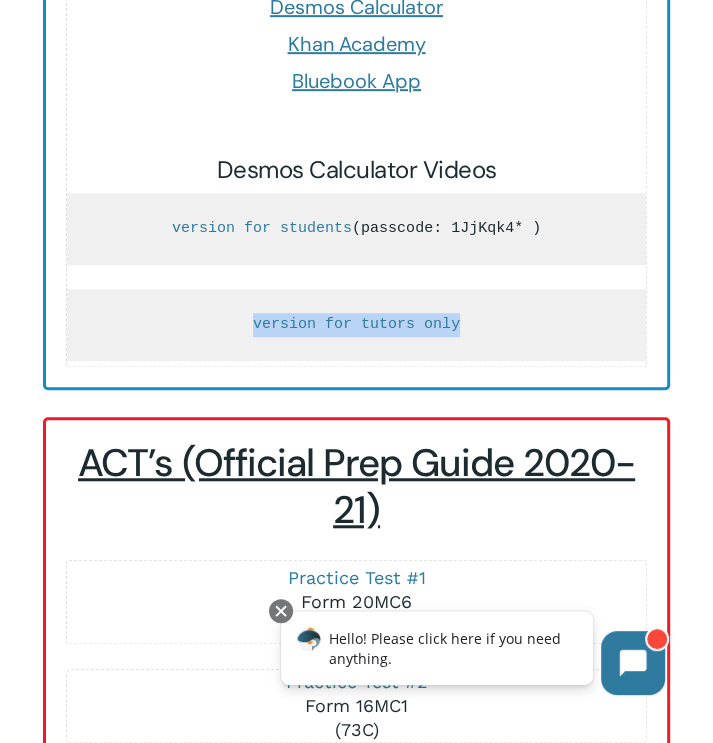 drag, startPoint x: 220, startPoint y: 338, endPoint x: 537, endPoint y: 353, distance: 317.3547 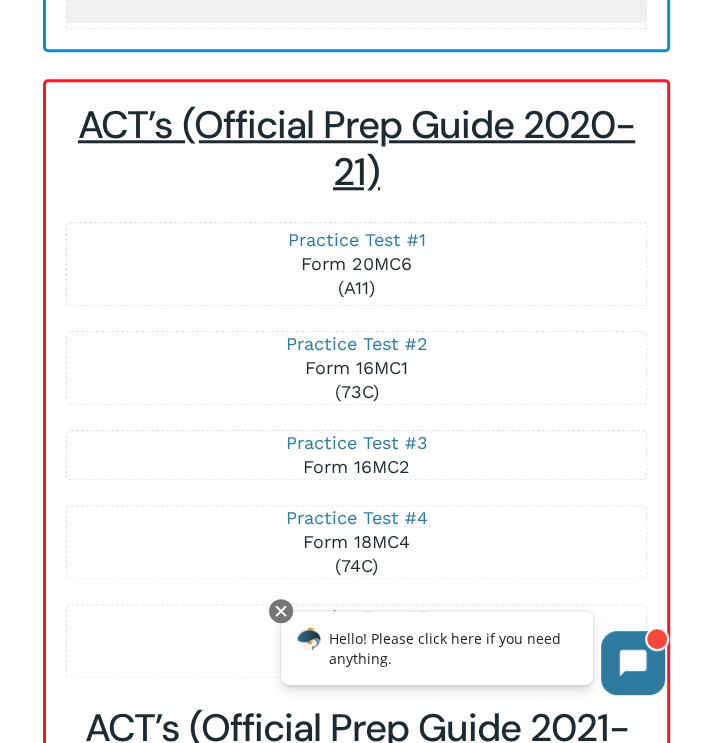 scroll, scrollTop: 4396, scrollLeft: 0, axis: vertical 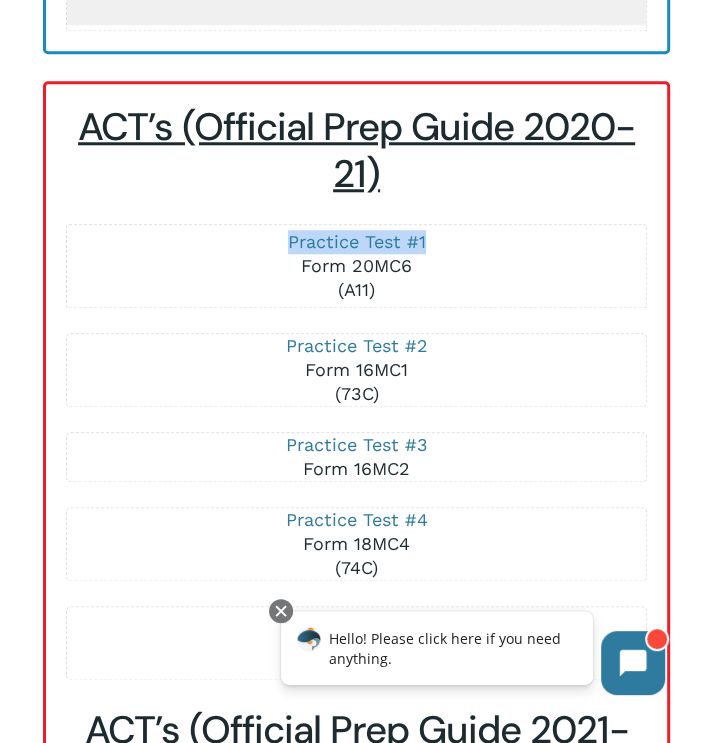 drag, startPoint x: 274, startPoint y: 253, endPoint x: 453, endPoint y: 259, distance: 179.10052 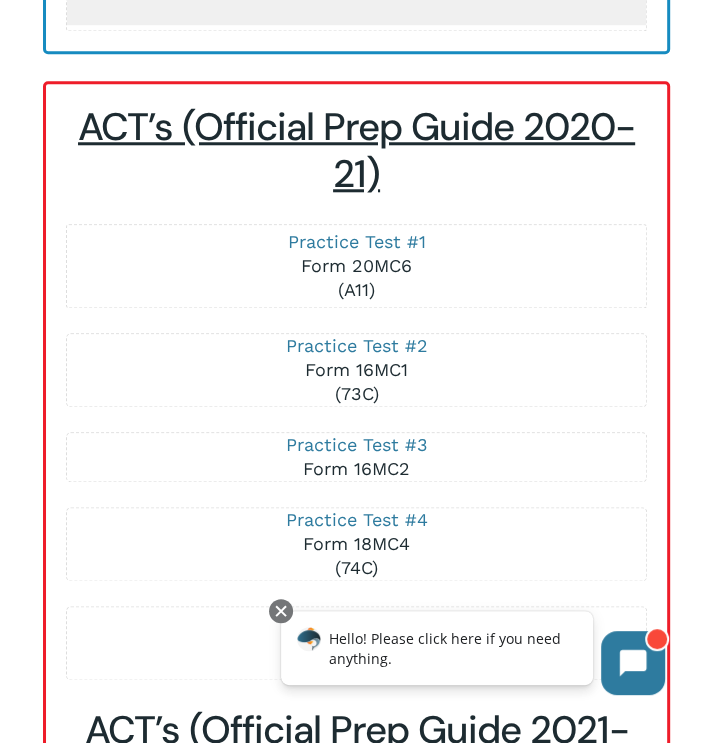 click on "Practice Test #2
Form 16MC1
(73C)" at bounding box center (356, 370) 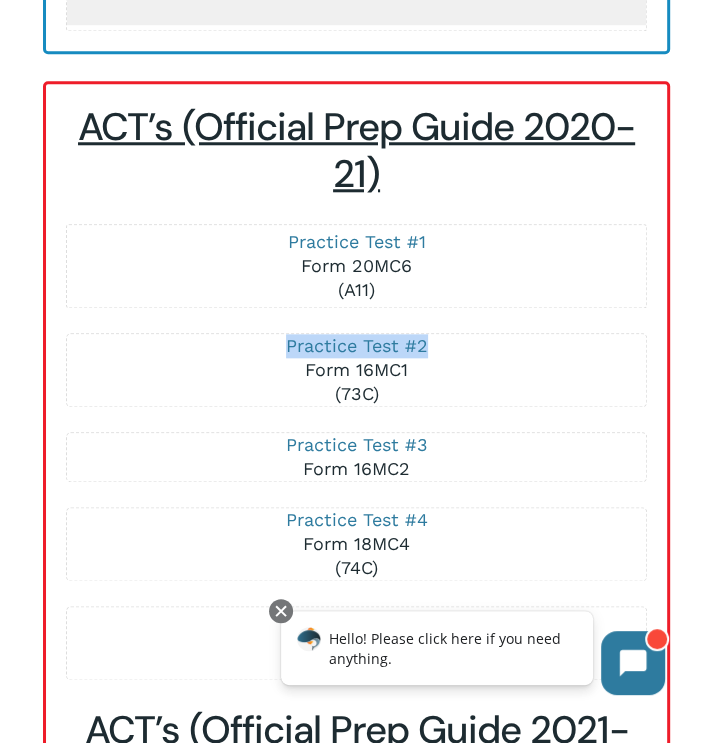 drag, startPoint x: 274, startPoint y: 357, endPoint x: 437, endPoint y: 366, distance: 163.24828 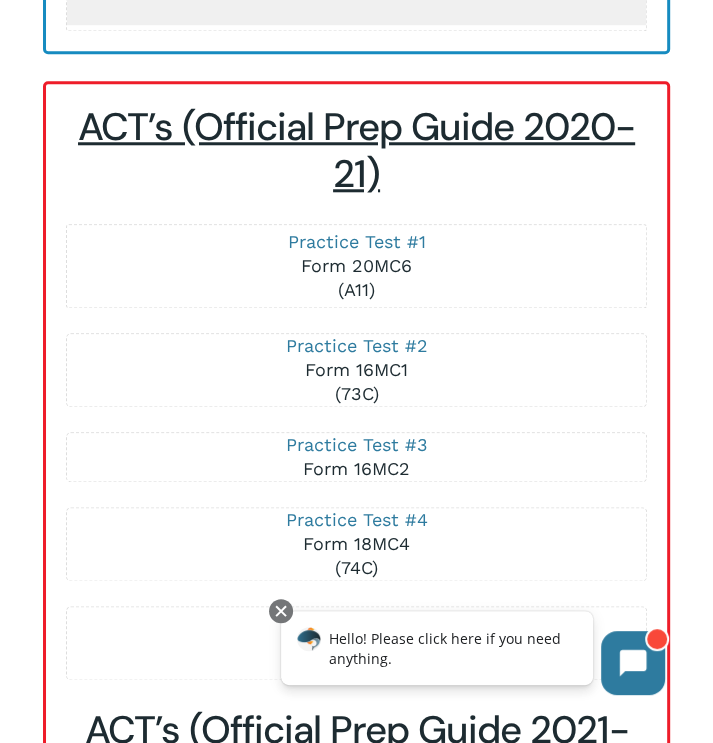 click on "Practice Test #3
Form 16MC2" at bounding box center [356, 457] 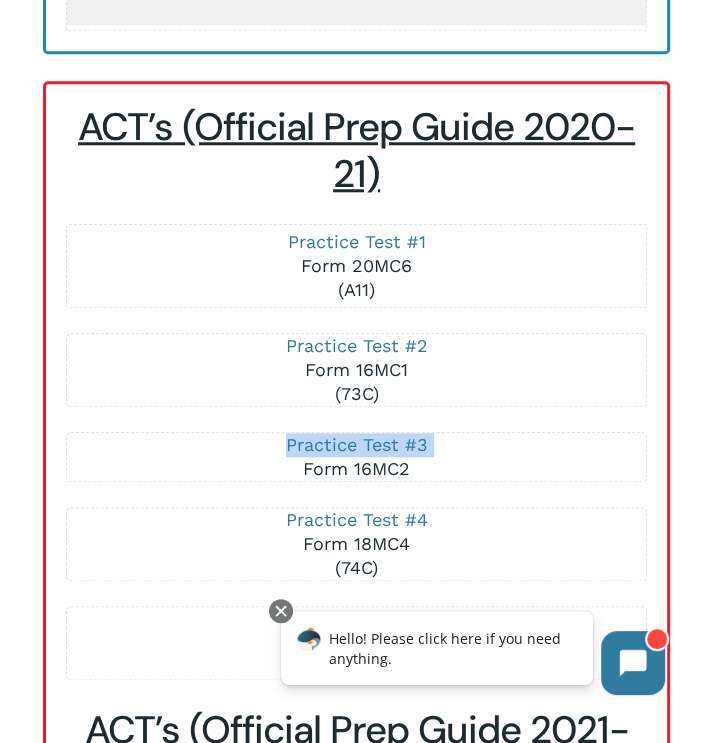drag, startPoint x: 261, startPoint y: 453, endPoint x: 484, endPoint y: 459, distance: 223.0807 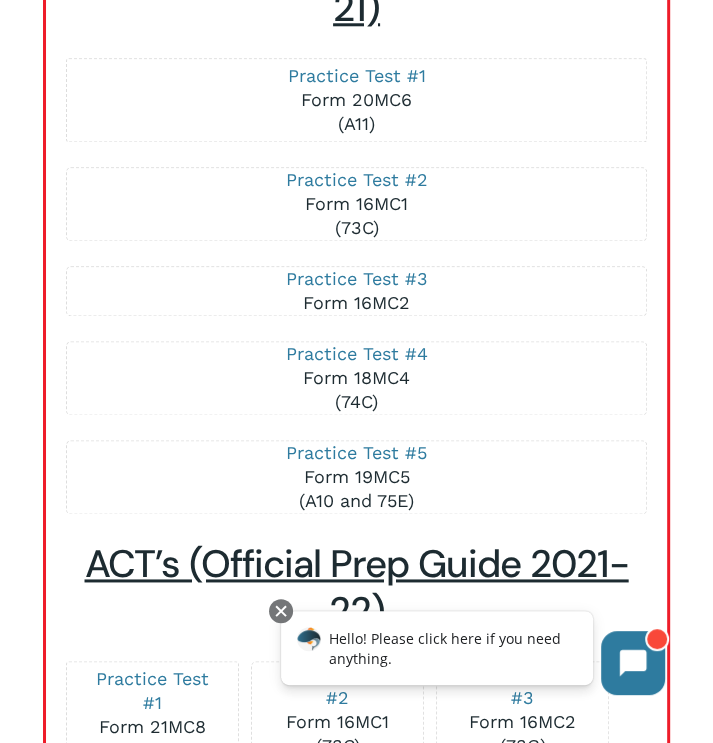 scroll, scrollTop: 4563, scrollLeft: 0, axis: vertical 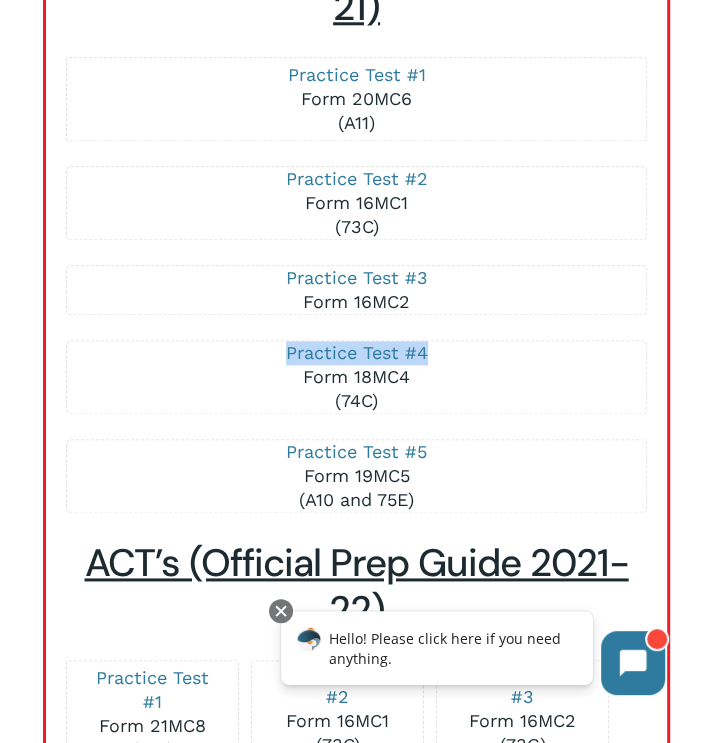 drag, startPoint x: 270, startPoint y: 362, endPoint x: 482, endPoint y: 375, distance: 212.39821 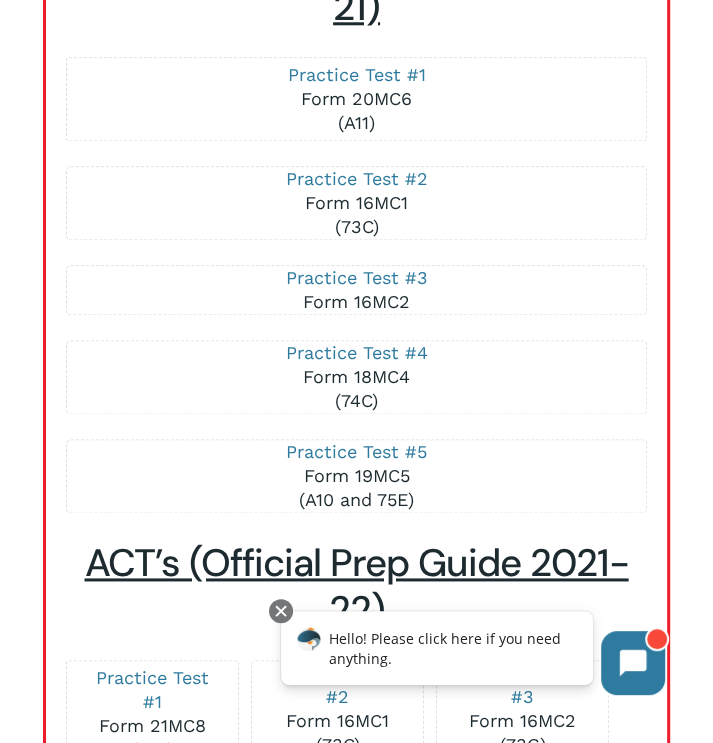 click at bounding box center [356, 2311] 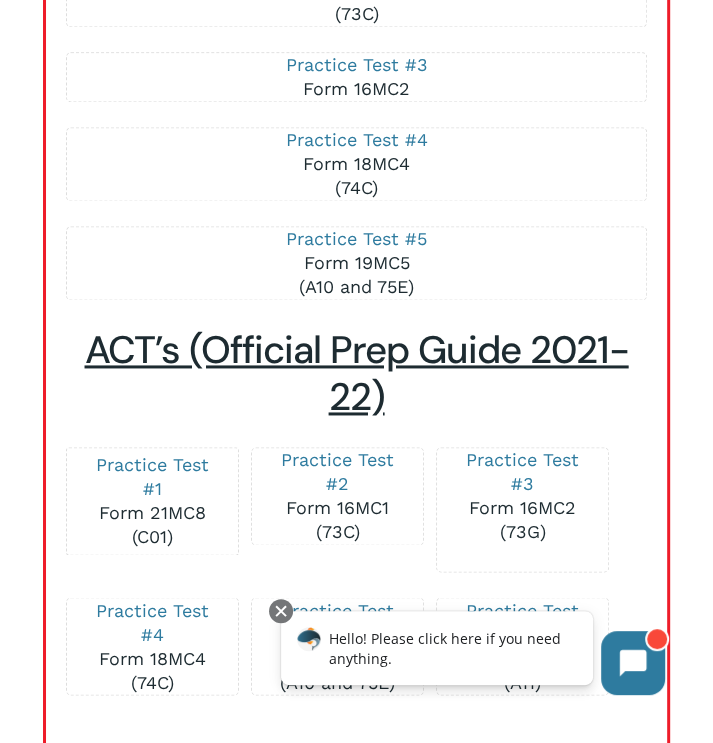 scroll, scrollTop: 4779, scrollLeft: 0, axis: vertical 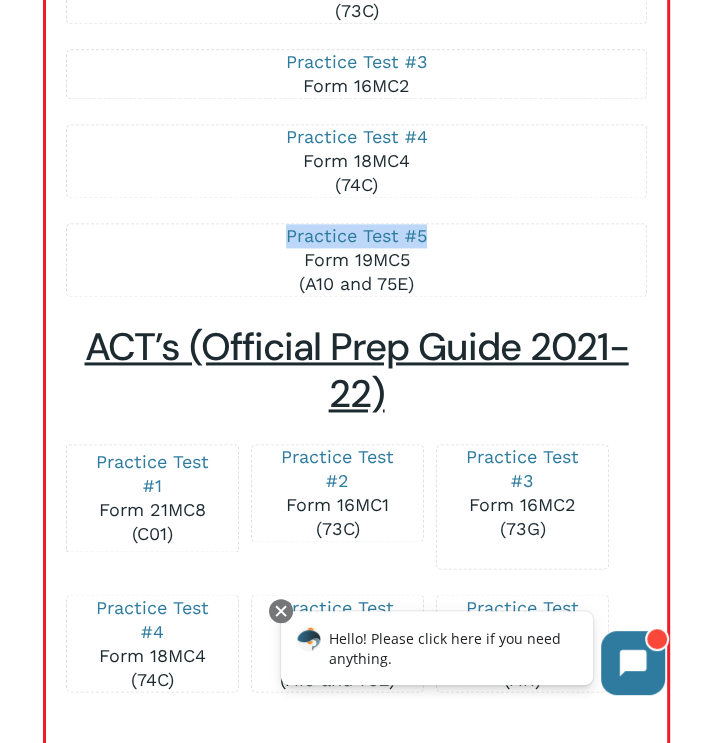 drag, startPoint x: 268, startPoint y: 246, endPoint x: 464, endPoint y: 250, distance: 196.04082 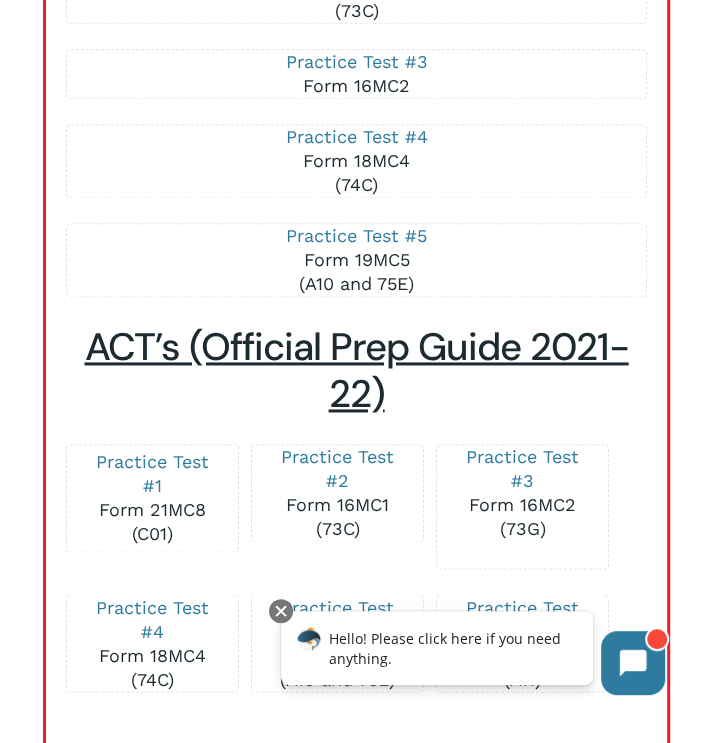 click on "ACT’s (Official Prep Guide 2020-21)
Practice Test #1
Form 20MC6
(A11)
Practice Test #2
Form 16MC1
(73C)
Practice Test #3
Form 16MC2
Practice Test #4
Form 18MC4
(74C)
Practice Test #5
Form 19MC5
(A10 and 75E)
ACT’s (Official Prep Guide 2021-22)
Practice Test #1
Form 21MC8
(C01)
Practice Test #2
Form 16MC1
(73C)
Practice Test #3
Form 16MC2
(73G)
Practice Test #4
Form 18MC4
(74C)
Practice Test #5
Form 19MC5
(A10 and 75E)
Practice Test #6
Form 20MC6
(A11)" at bounding box center [356, 2095] 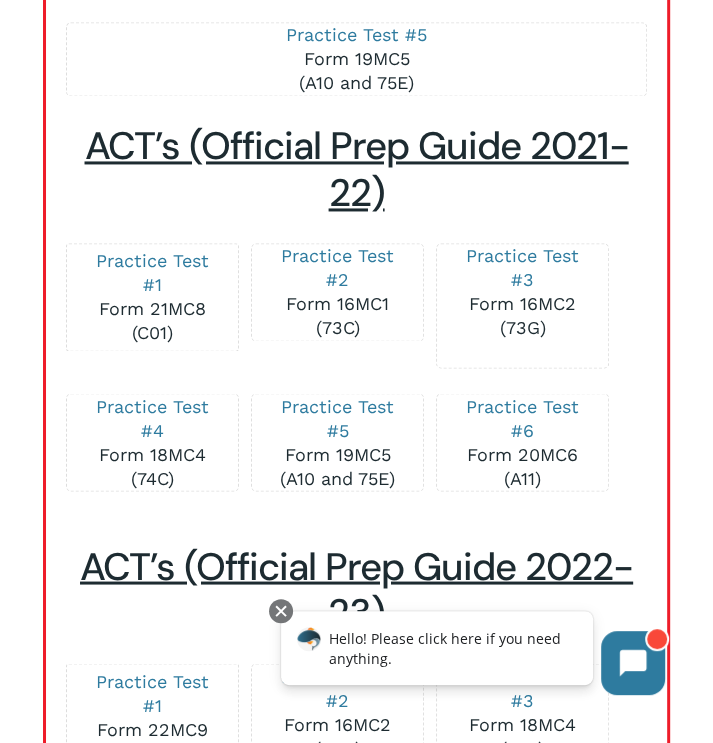 scroll, scrollTop: 5016, scrollLeft: 0, axis: vertical 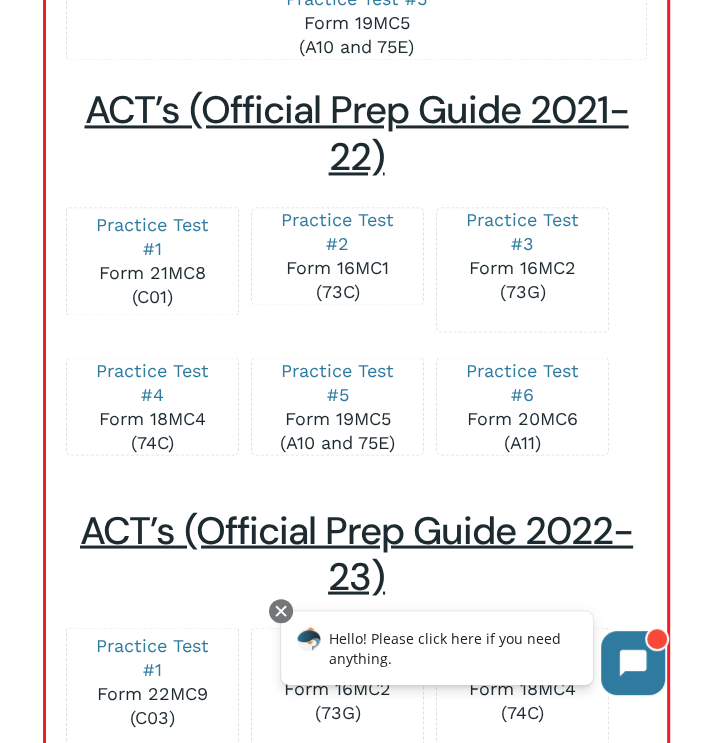 drag, startPoint x: 89, startPoint y: 235, endPoint x: 580, endPoint y: 297, distance: 494.899 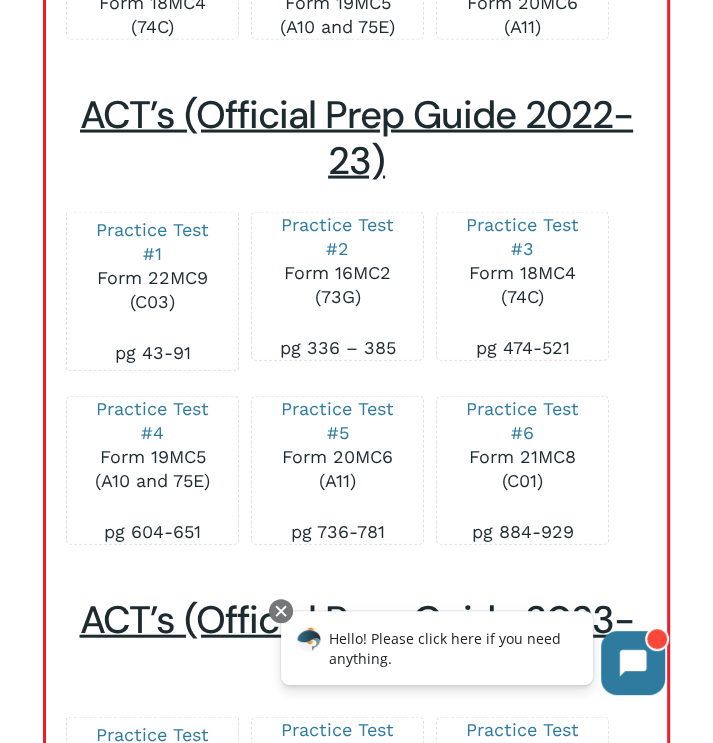scroll, scrollTop: 5432, scrollLeft: 0, axis: vertical 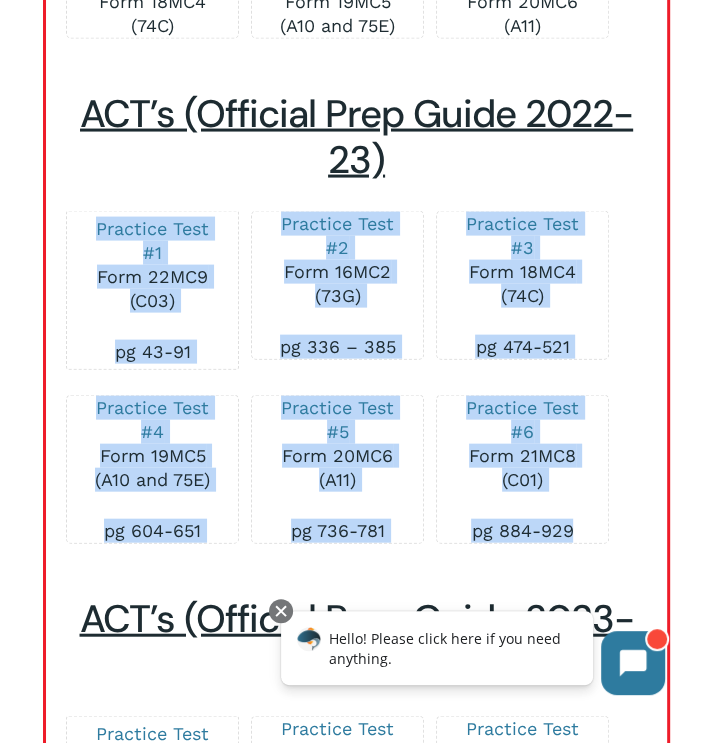 drag, startPoint x: 84, startPoint y: 237, endPoint x: 596, endPoint y: 543, distance: 596.47296 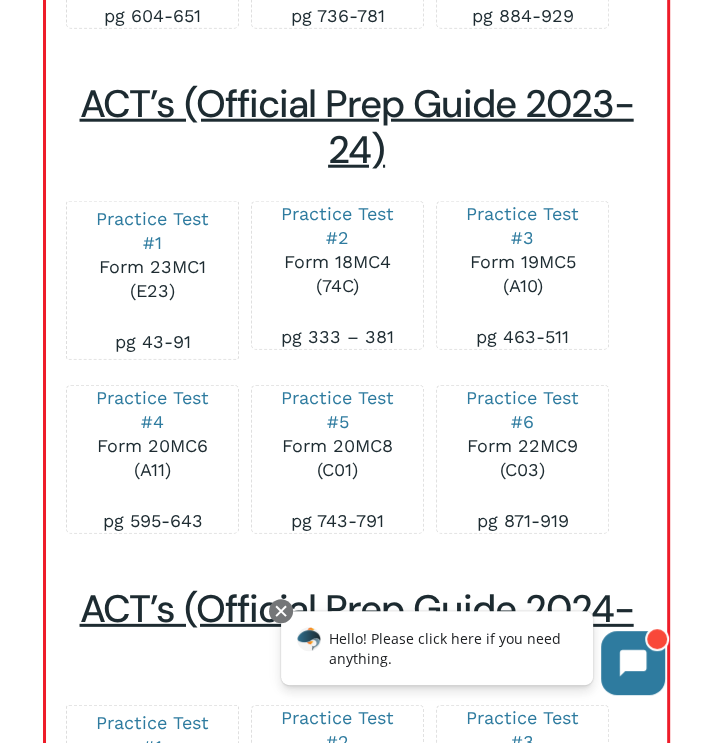 scroll, scrollTop: 5956, scrollLeft: 0, axis: vertical 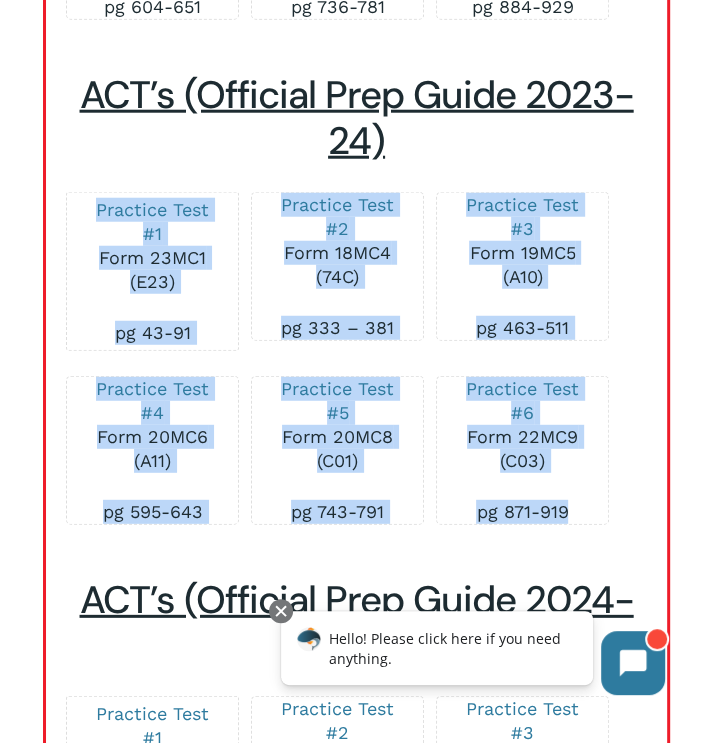 drag, startPoint x: 80, startPoint y: 220, endPoint x: 615, endPoint y: 524, distance: 615.33813 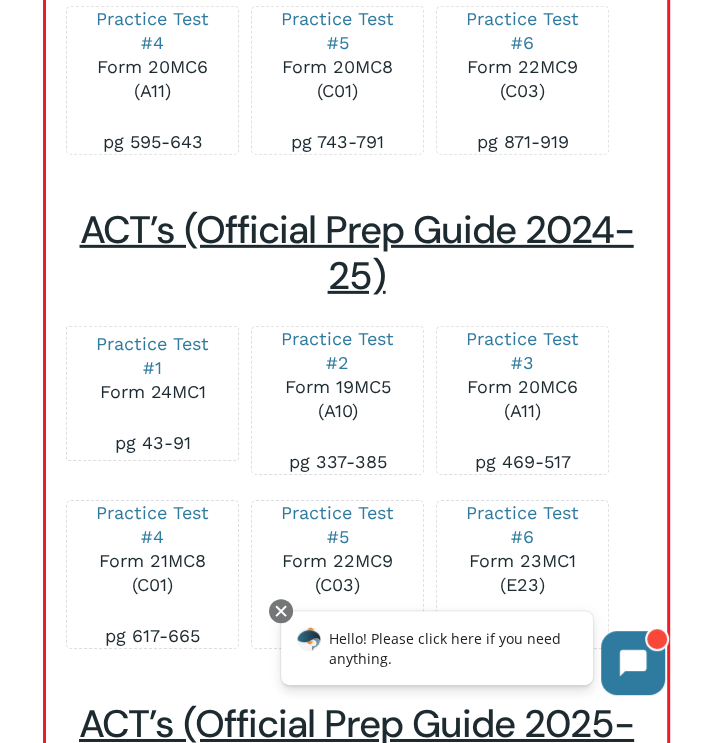 scroll, scrollTop: 6352, scrollLeft: 0, axis: vertical 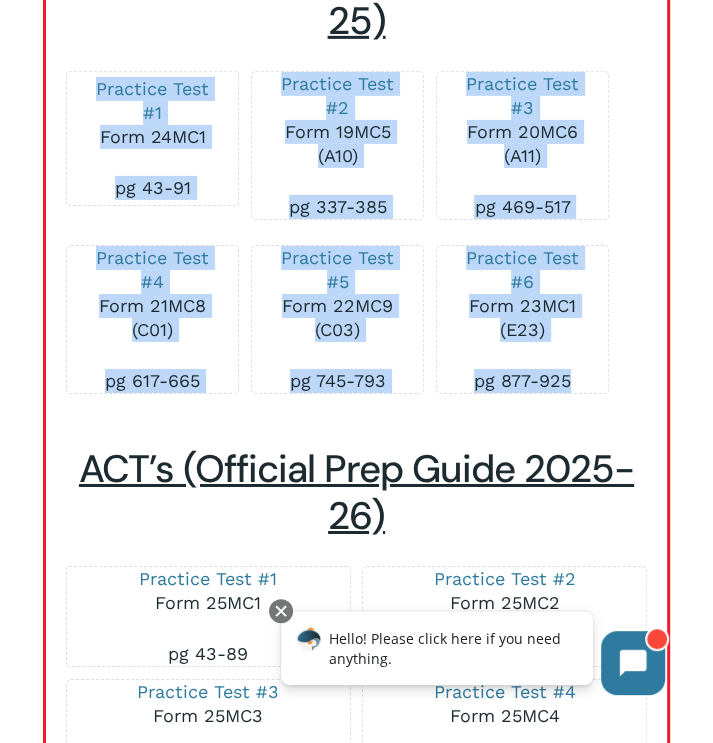 drag, startPoint x: 88, startPoint y: 326, endPoint x: 585, endPoint y: 394, distance: 501.63034 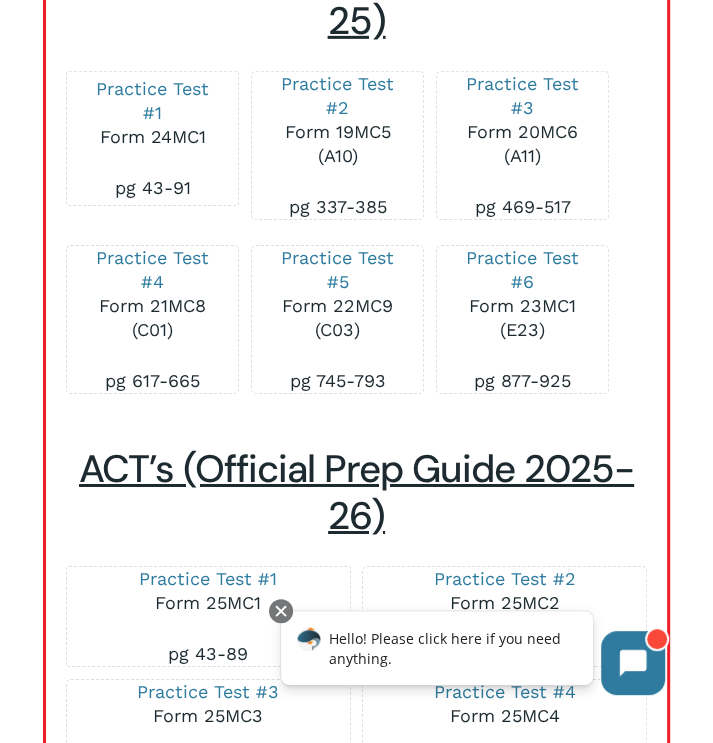 click on "ACT’s (Official Prep Guide 2020-21)
Practice Test #1
Form 20MC6
(A11)
Practice Test #2
Form 16MC1
(73C)
Practice Test #3
Form 16MC2
Practice Test #4
Form 18MC4
(74C)
Practice Test #5
Form 19MC5
(A10 and 75E)
ACT’s (Official Prep Guide 2021-22)
Practice Test #1
Form 21MC8
(C01)
Practice Test #2
Form 16MC1
(73C)
Practice Test #3
Form 16MC2
(73G)
Practice Test #4
Form 18MC4
(74C)
Practice Test #5
Form 19MC5
(A10 and 75E)
Practice Test #6
Form 20MC6
(A11)" at bounding box center (356, 293) 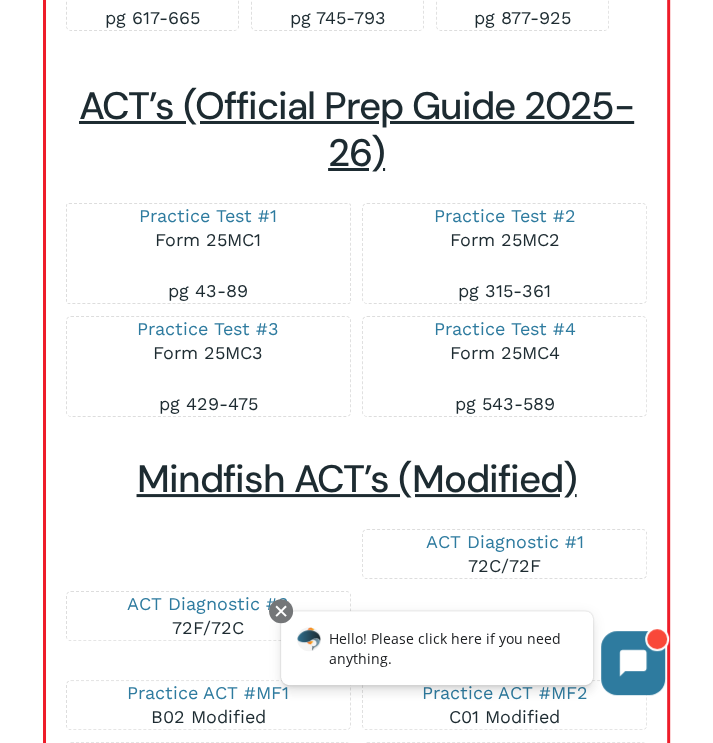 scroll, scrollTop: 6948, scrollLeft: 0, axis: vertical 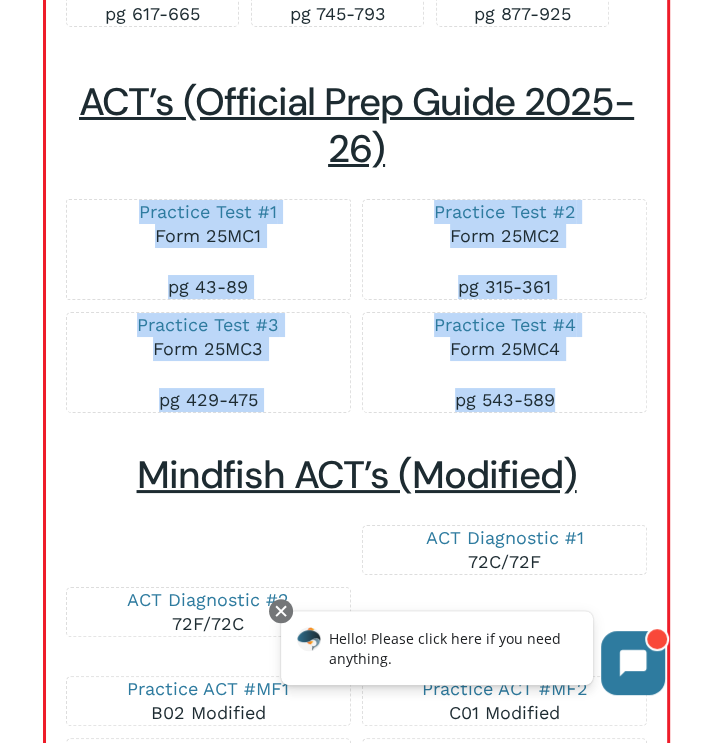 drag, startPoint x: 130, startPoint y: 217, endPoint x: 607, endPoint y: 401, distance: 511.25824 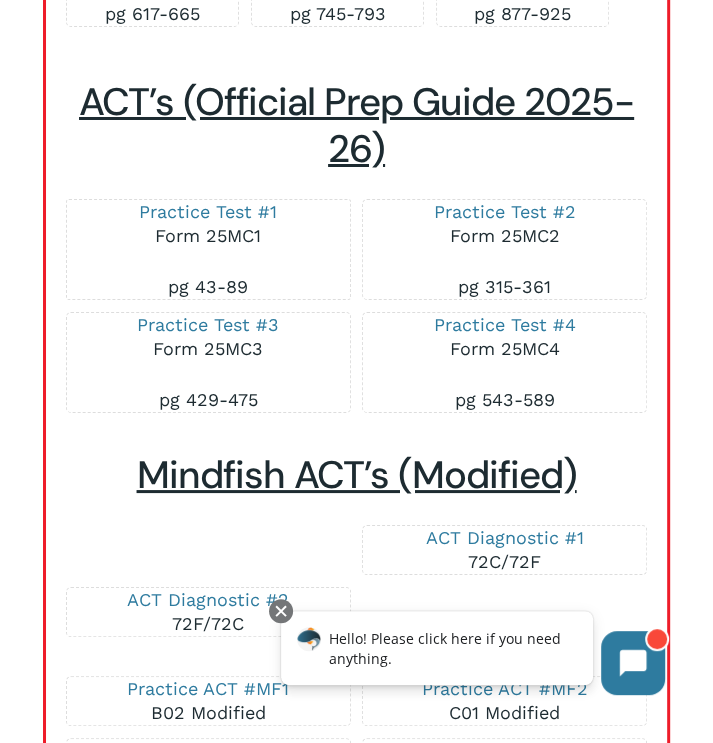 click at bounding box center [356, -74] 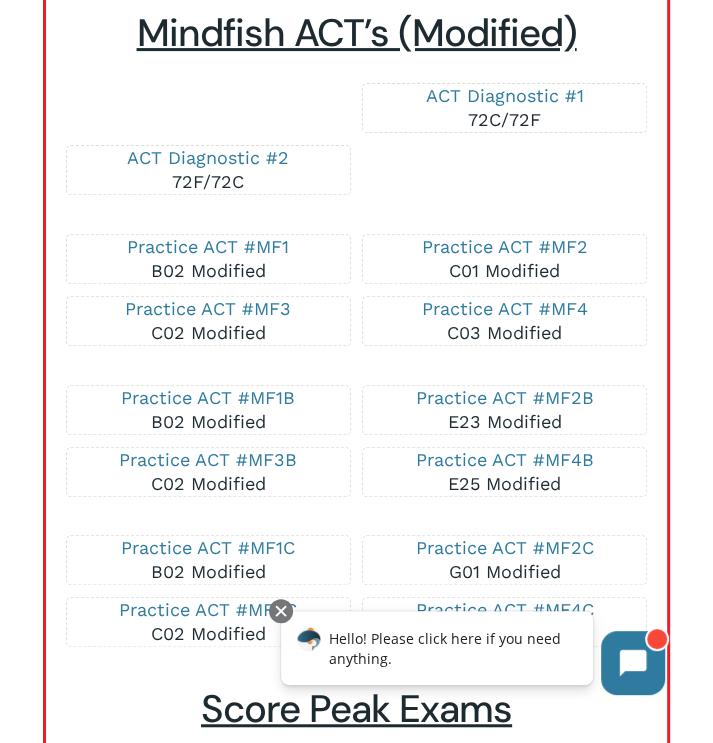scroll, scrollTop: 7392, scrollLeft: 0, axis: vertical 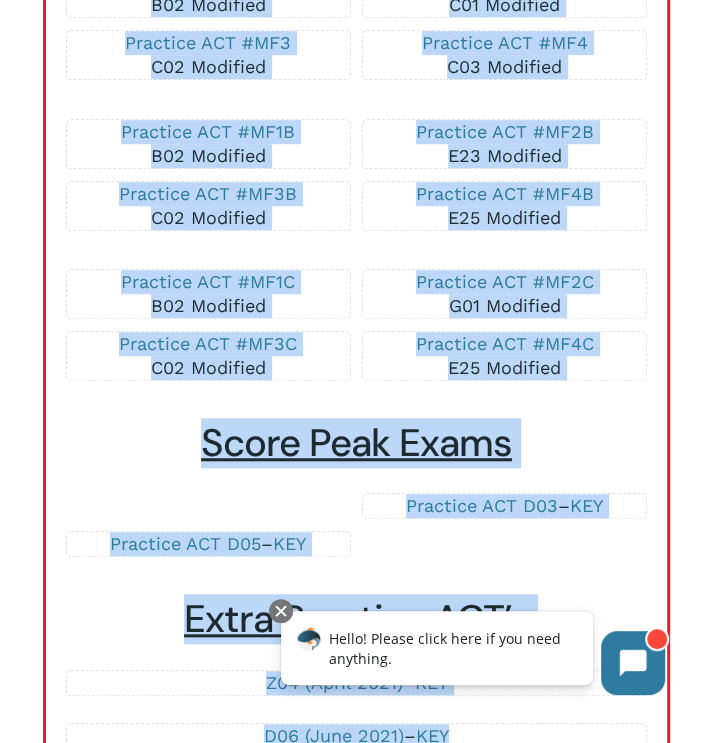 drag, startPoint x: 107, startPoint y: 89, endPoint x: 613, endPoint y: 379, distance: 583.2118 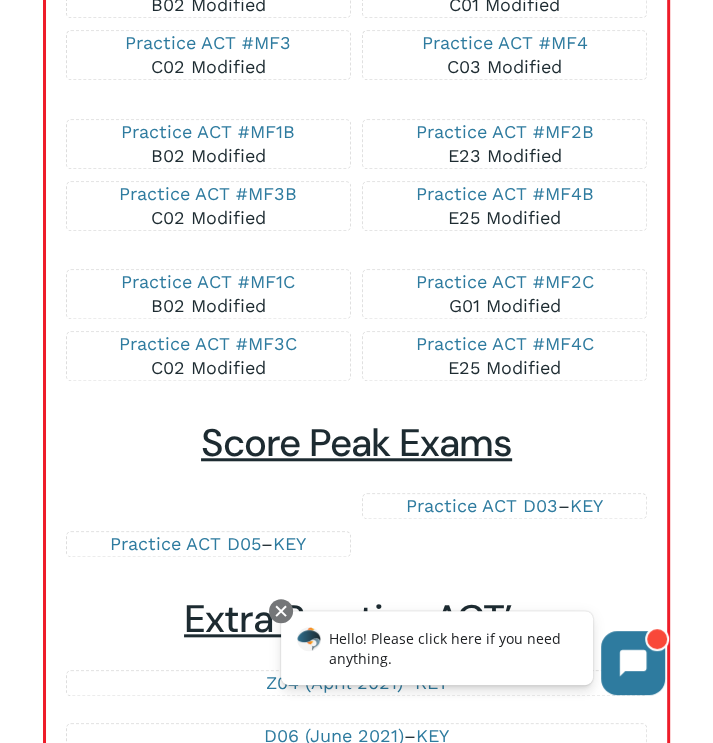 click on "Score Peak Exams" at bounding box center (356, 443) 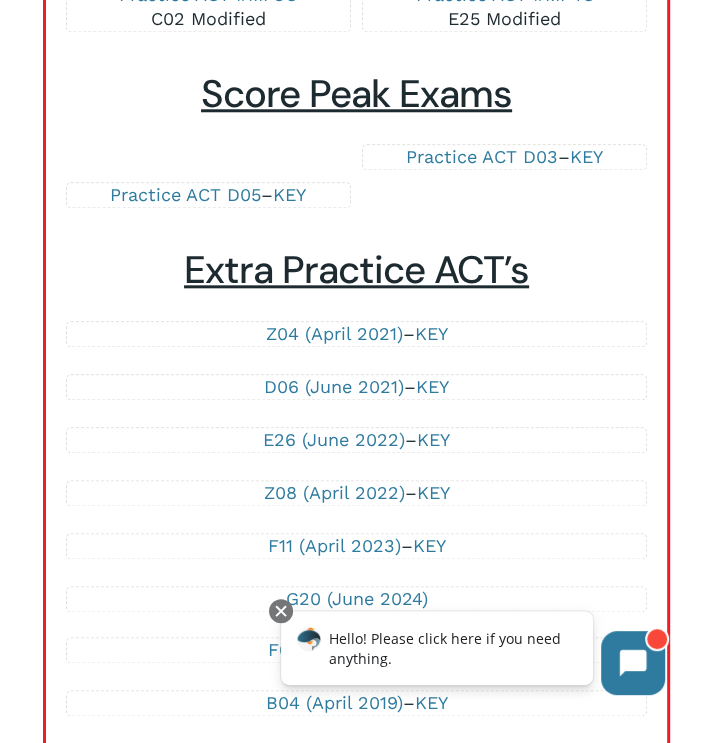 scroll, scrollTop: 8044, scrollLeft: 0, axis: vertical 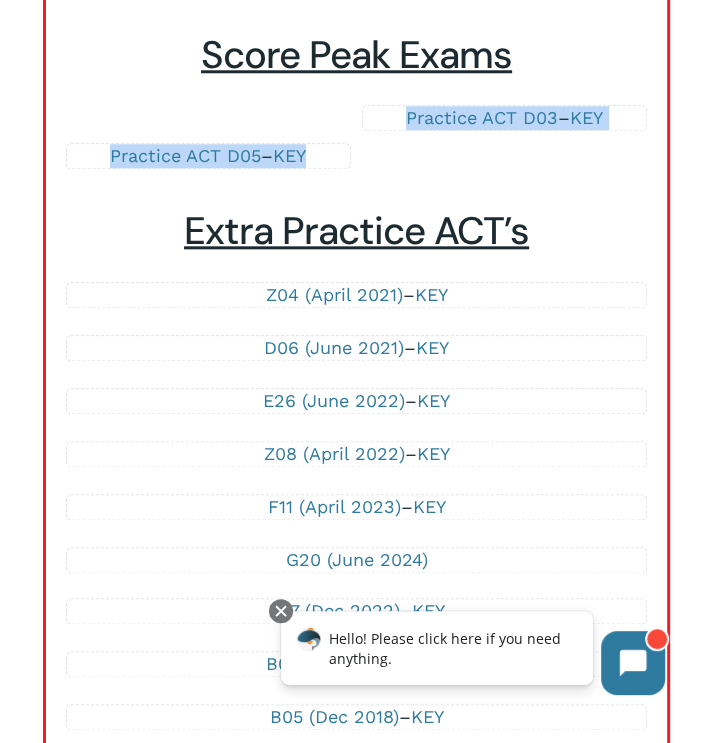 drag, startPoint x: 88, startPoint y: 103, endPoint x: 431, endPoint y: 164, distance: 348.382 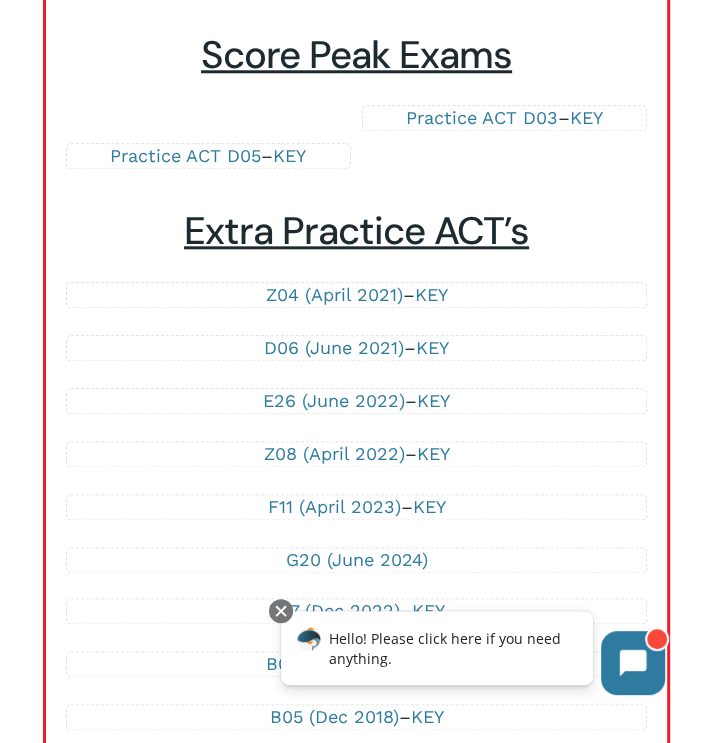 click on "ACT’s (Official Prep Guide 2020-21)
Practice Test #1
Form 20MC6
(A11)
Practice Test #2
Form 16MC1
(73C)
Practice Test #3
Form 16MC2
Practice Test #4
Form 18MC4
(74C)
Practice Test #5
Form 19MC5
(A10 and 75E)
ACT’s (Official Prep Guide 2021-22)
Practice Test #1
Form 21MC8
(C01)
Practice Test #2
Form 16MC1
(73C)
Practice Test #3
Form 16MC2
(73G)
Practice Test #4
Form 18MC4
(74C)
Practice Test #5
Form 19MC5
(A10 and 75E)
Practice Test #6
Form 20MC6
(A11)" at bounding box center [356, -1170] 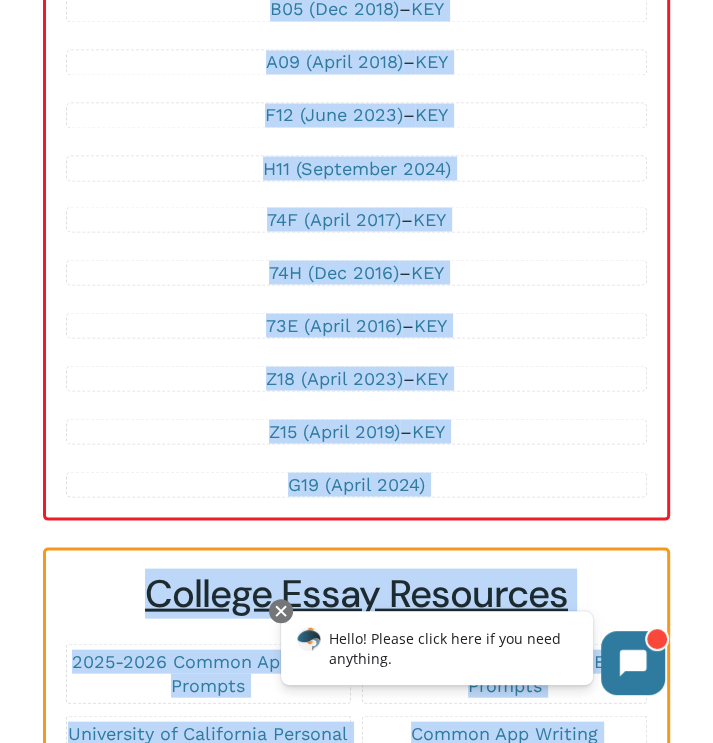 scroll, scrollTop: 8813, scrollLeft: 0, axis: vertical 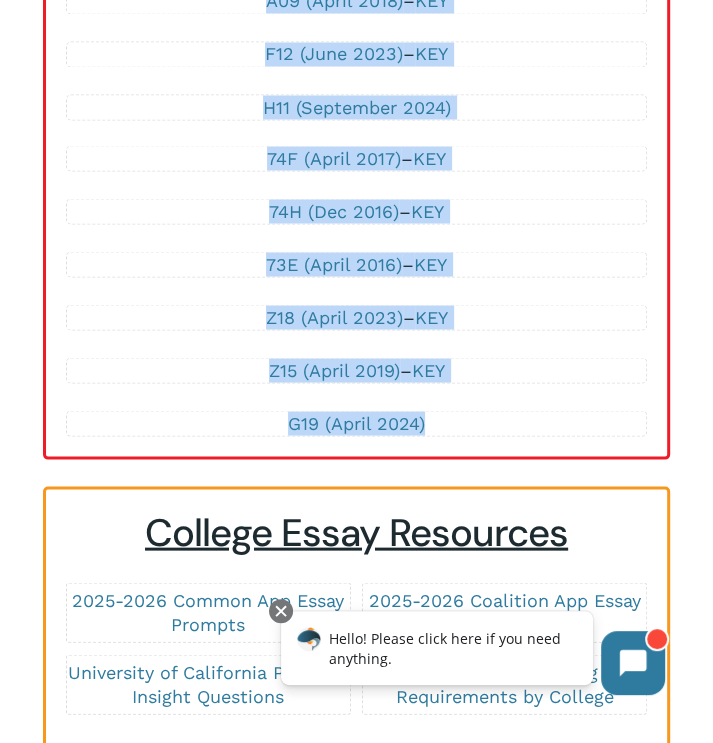 drag, startPoint x: 217, startPoint y: 299, endPoint x: 453, endPoint y: 416, distance: 263.41034 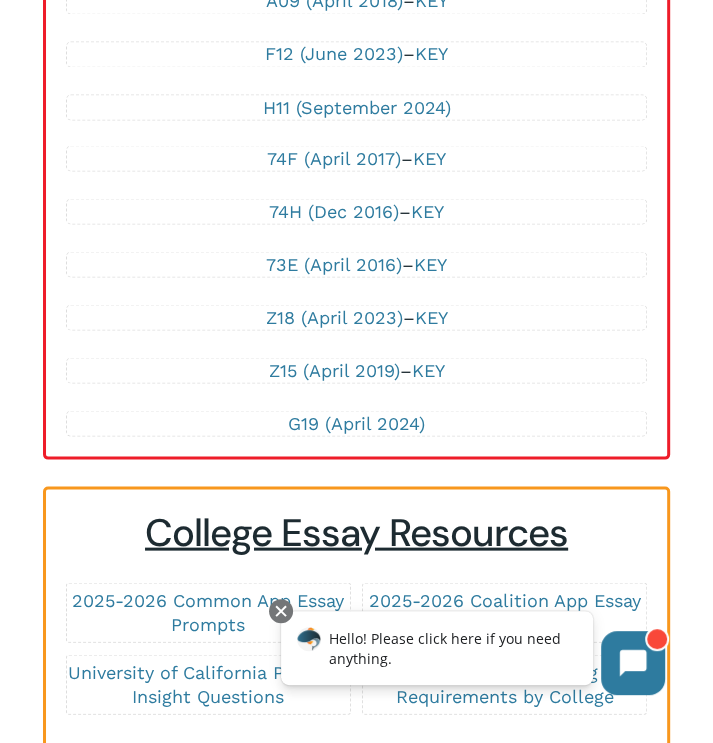 click on "College Essay Resources
2025-2026 Common App Essay Prompts
2025-2026 Coalition App Essay Prompts
University of California Personal Insight Questions
Common App Writing Requirements by College
Mindfish Pre-Writing Exercises
College Planner Spreadsheet
Personal Statement Rubric
UC Personal Insight Questions Rubric
Common App Personal Statement Guide and Resources
University of California Insight Questions Guide and Resources
Supplemental Essay Guide and Resources" at bounding box center [356, 855] 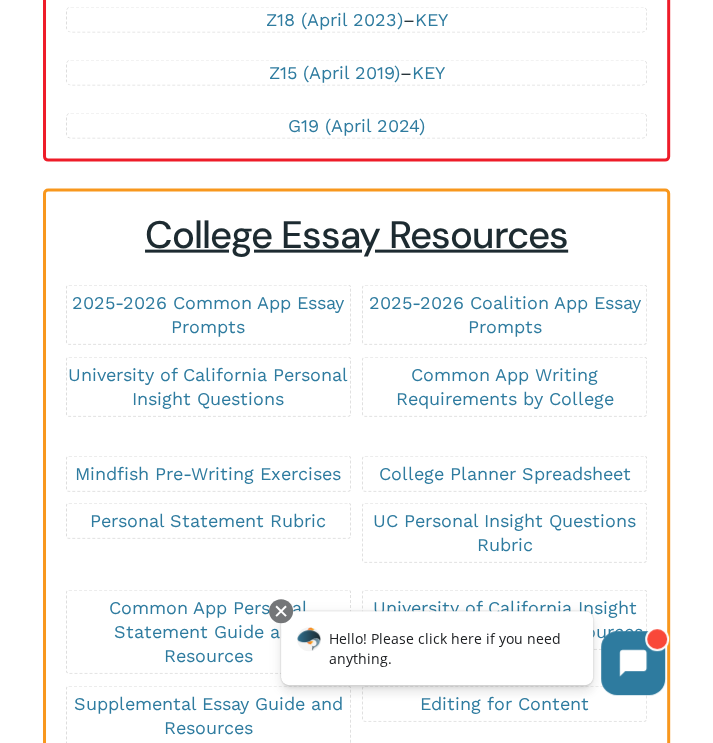 scroll, scrollTop: 9112, scrollLeft: 0, axis: vertical 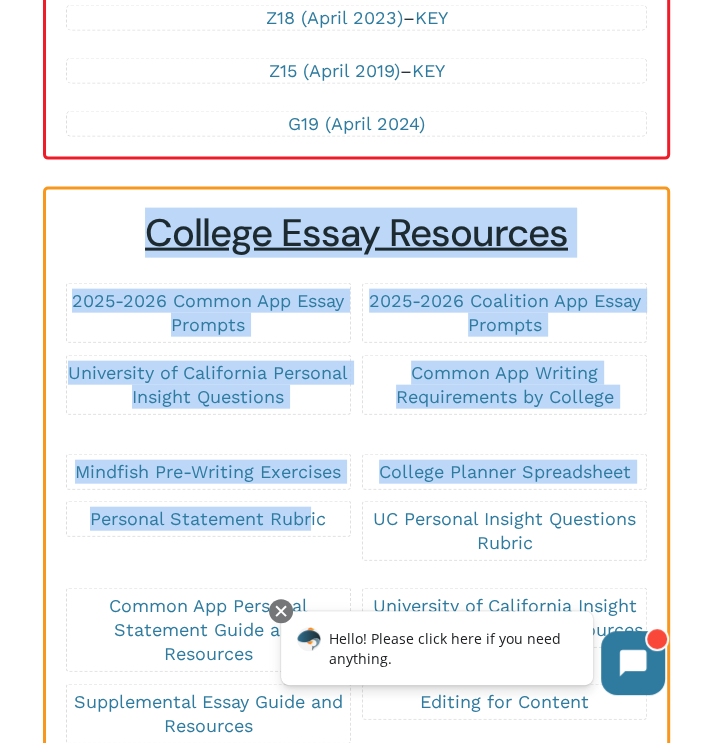 drag, startPoint x: 53, startPoint y: 299, endPoint x: 308, endPoint y: 491, distance: 319.20056 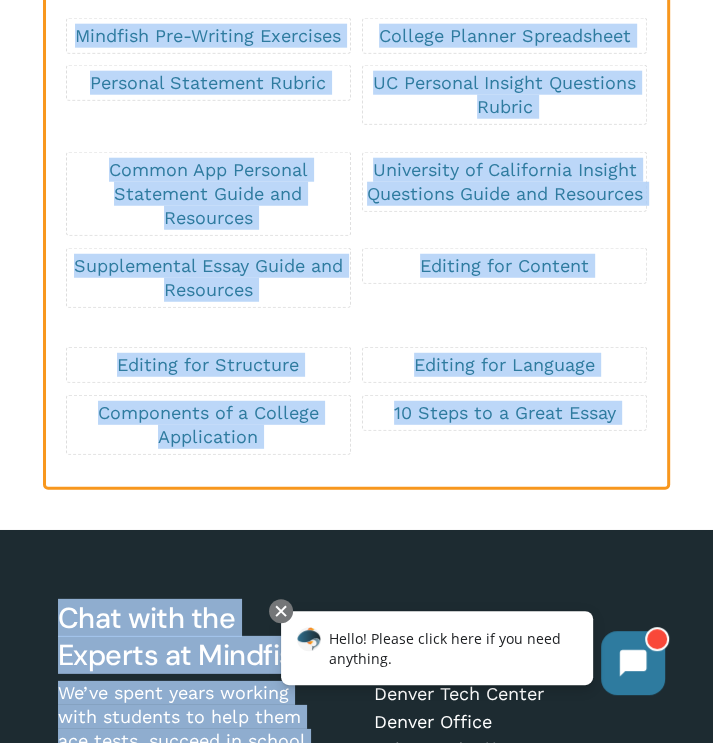 scroll, scrollTop: 9582, scrollLeft: 0, axis: vertical 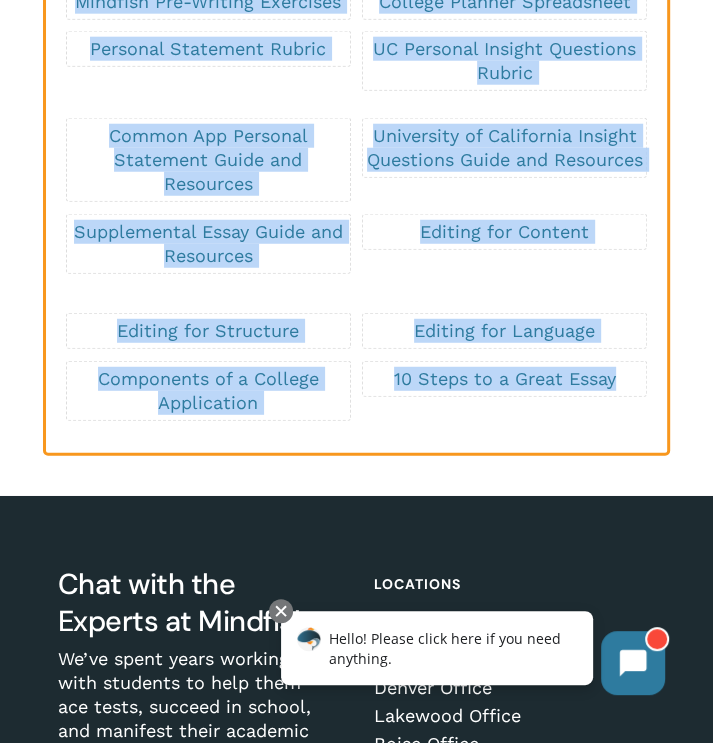 drag, startPoint x: 67, startPoint y: 294, endPoint x: 630, endPoint y: 391, distance: 571.29504 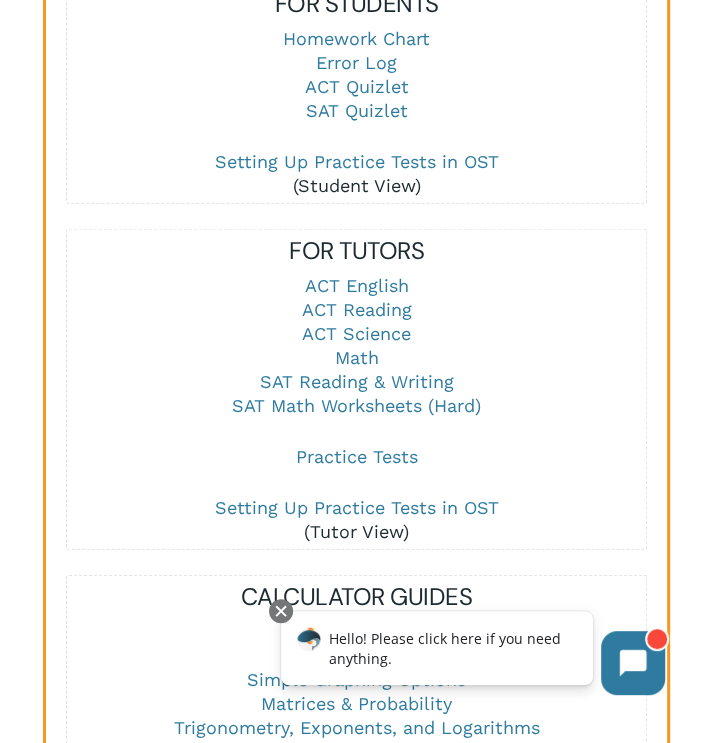 scroll, scrollTop: 2508, scrollLeft: 0, axis: vertical 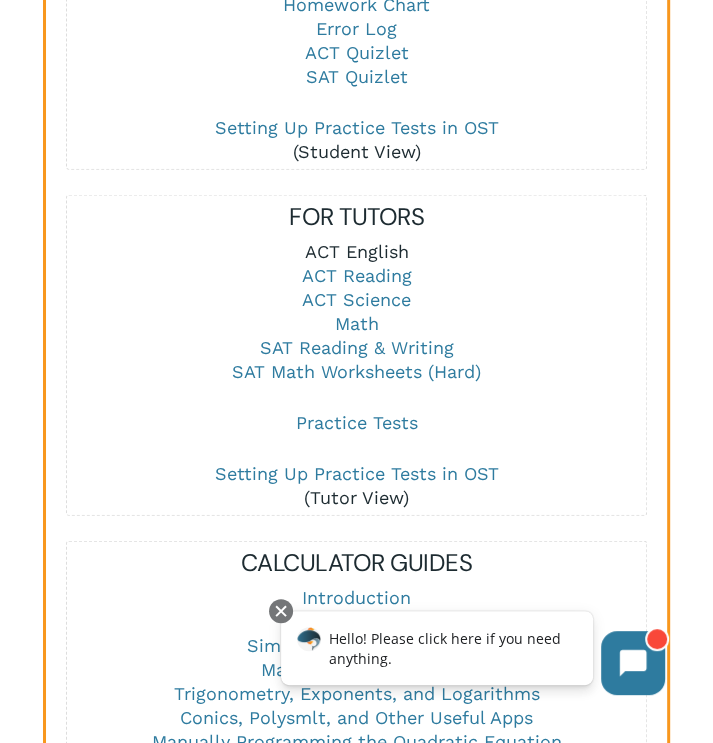 click on "ACT English" at bounding box center [357, 251] 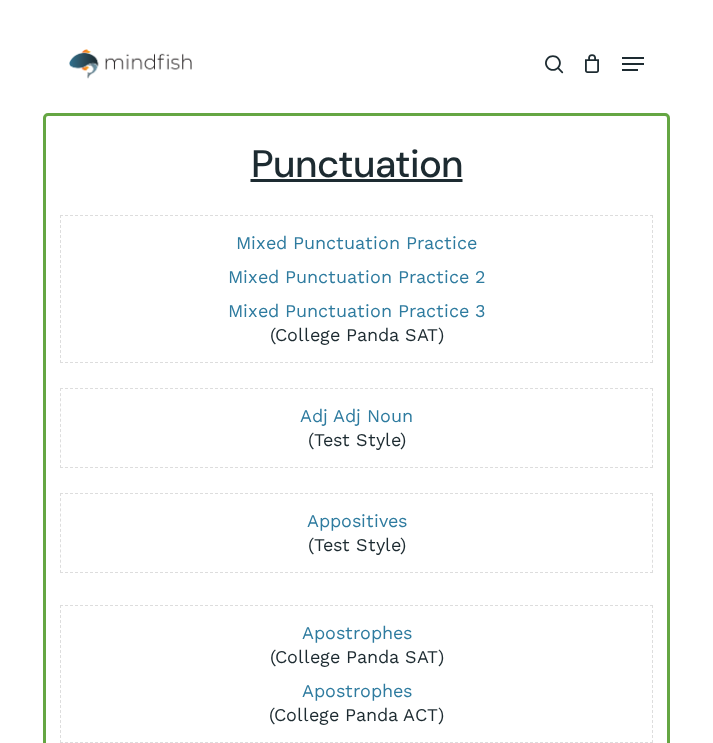 scroll, scrollTop: 0, scrollLeft: 0, axis: both 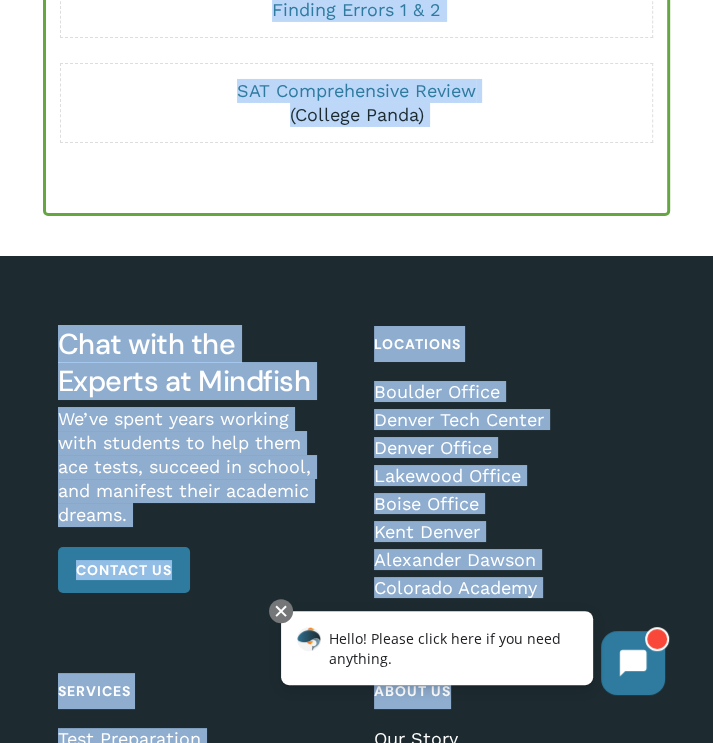 drag, startPoint x: 232, startPoint y: 170, endPoint x: 439, endPoint y: 102, distance: 217.883 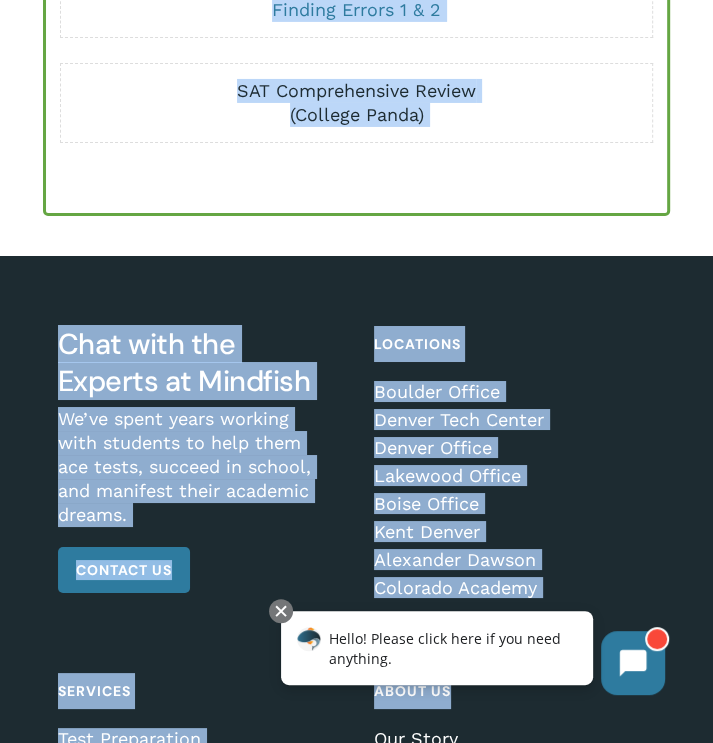 copy on "Punctuation
Mixed Punctuation Practice
Mixed Punctuation Practice 2
Mixed Punctuation Practice 3
(College Panda SAT)
Adj Adj Noun
(Test Style)
Appositives
(Test Style)
Apostrophes
(College Panda SAT)
Apostrophes
(College Panda ACT)
Colons
(Test Style)
Periods & Semi-Colons
(Test Style)
Dashes and Colons
(College Panda ACT)
Commas
(Test Style)
Commas
(College Panda ACT)
Unnecessary Commas
(College Panda ACT)
FANBOYS
(Test Style)
Identifying S-V-O
Subject Verb Agreement
(College Panda ACT)
Other Grammar
Adjectives vs. Adverbs
(College Panda ACT)
Pronouns
Pronouns
(College Panda ACT)
Diction
(Test Style)
Word Choice
(College Panda ACT)
Word Choice
(College Panda SAT)
Idioms
(College Panda)
Faulty Idioms
Idioms:Prepositions
(Test Style)
It’s vs Its
(Test Style)
Who vs Whom
(Test Style)
Who vs Whom
(College Panda)
Misplaced Modifiers
(Test Style)
Mi..." 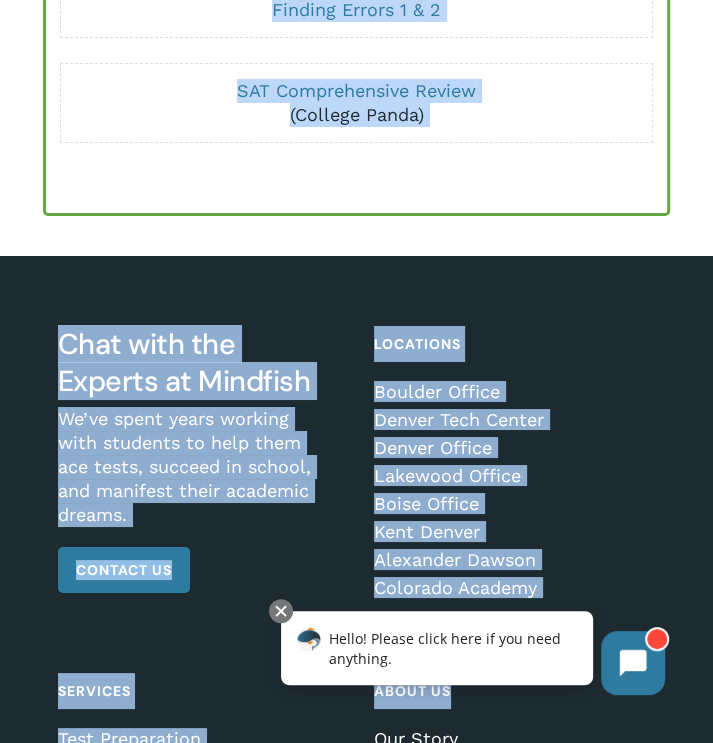 click on "English/Writing
Punctuation
Mixed Punctuation Practice
Mixed Punctuation Practice 2
Mixed Punctuation Practice 3
(College Panda SAT)
Adj Adj Noun
(Test Style)
Appositives
(Test Style)
Apostrophes
(College Panda SAT)
Apostrophes
(College Panda ACT)
Colons
(Test Style)
Periods & Semi-Colons
(Test Style)
Dashes and Colons
(College Panda ACT)
Commas
(Test Style)
Commas
(College Panda ACT)
Unnecessary Commas
(College Panda ACT)
FANBOYS
(Test Style)" at bounding box center [356, -3290] 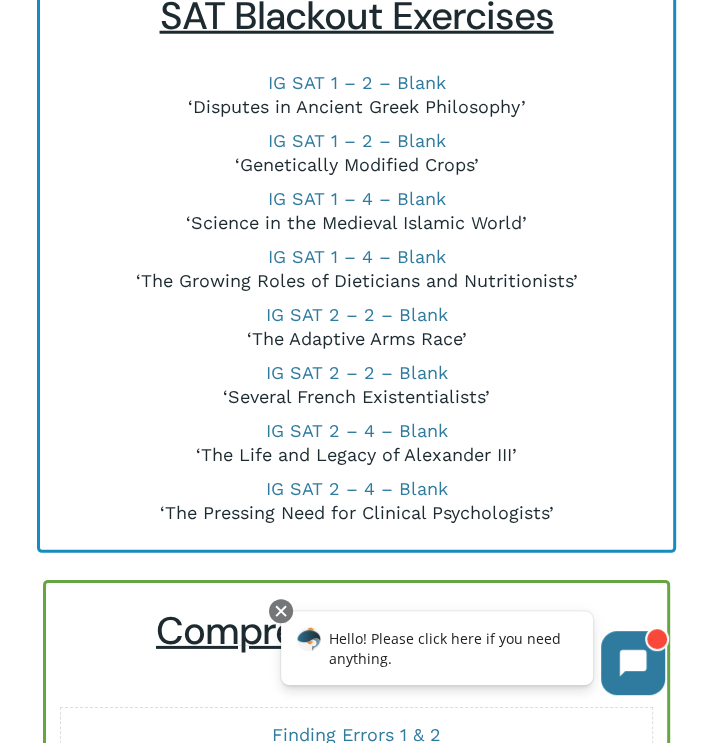 scroll, scrollTop: 6098, scrollLeft: 0, axis: vertical 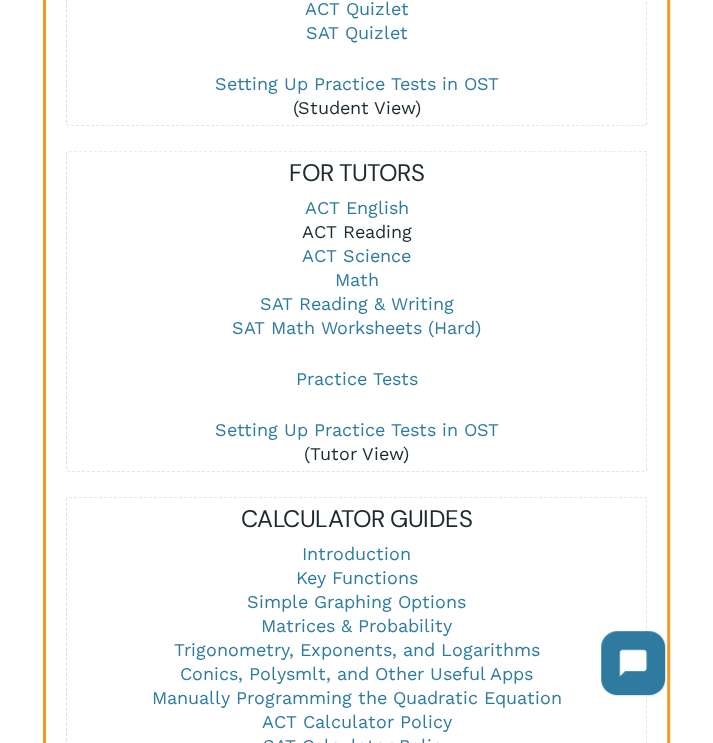 click on "ACT Reading" at bounding box center (357, 231) 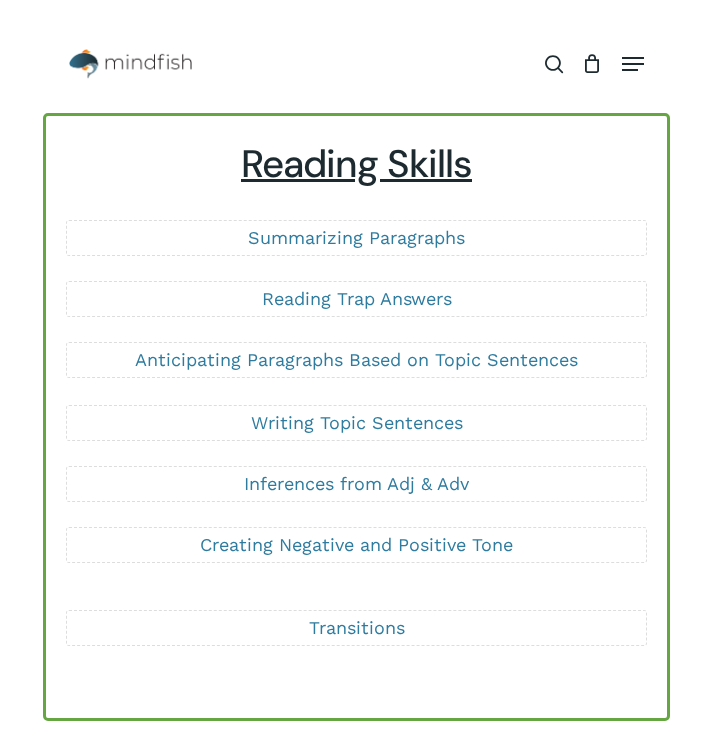 scroll, scrollTop: 0, scrollLeft: 0, axis: both 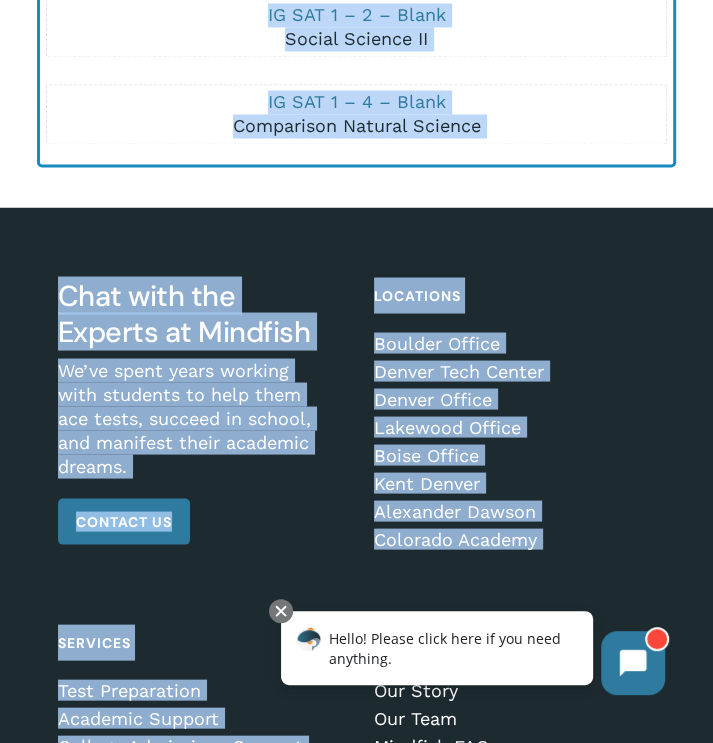 drag, startPoint x: 220, startPoint y: 164, endPoint x: 508, endPoint y: 128, distance: 290.24127 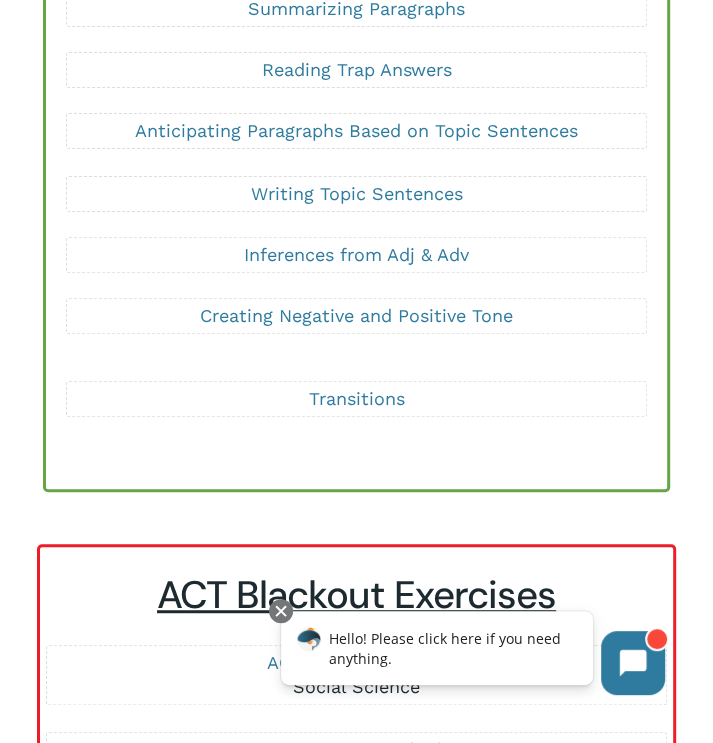 scroll, scrollTop: 0, scrollLeft: 0, axis: both 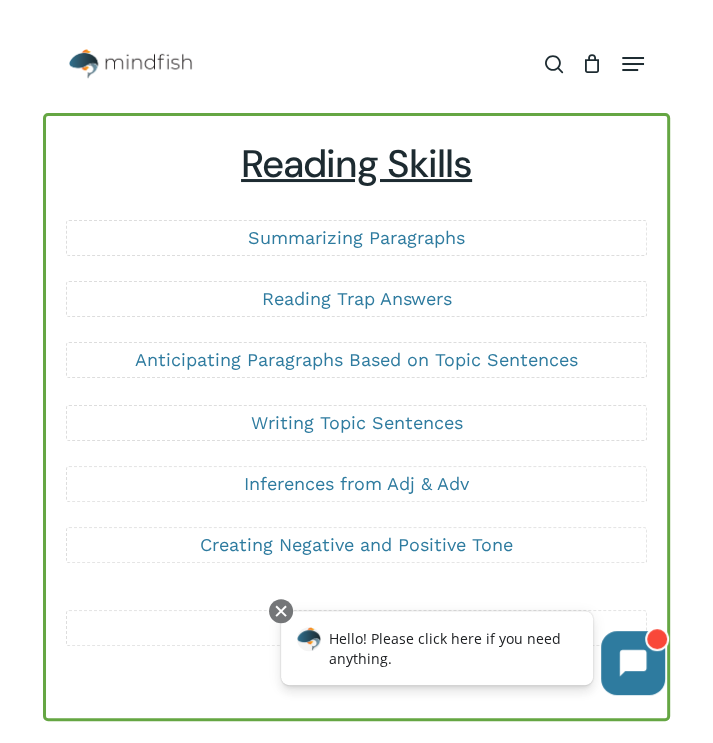click on "Reading Skills" at bounding box center [356, 164] 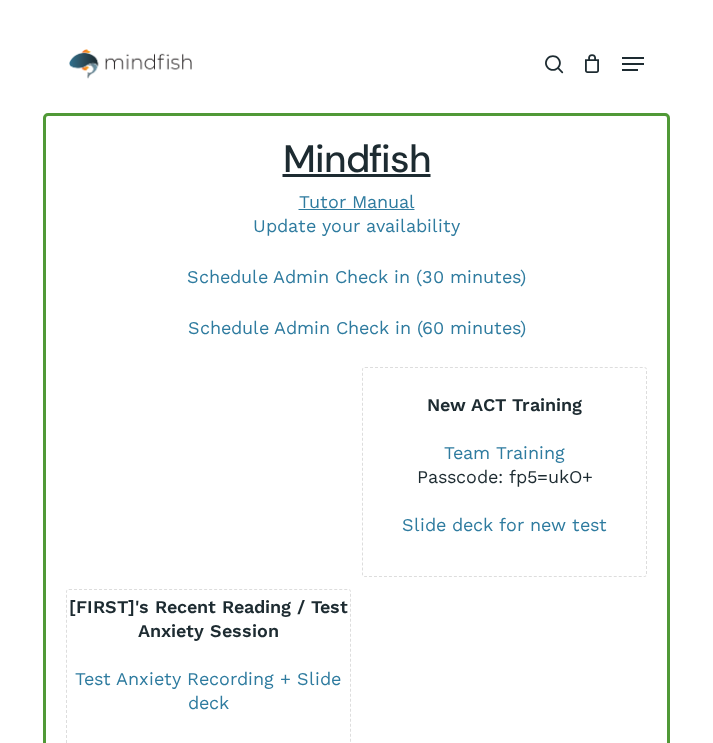 scroll, scrollTop: 2596, scrollLeft: 0, axis: vertical 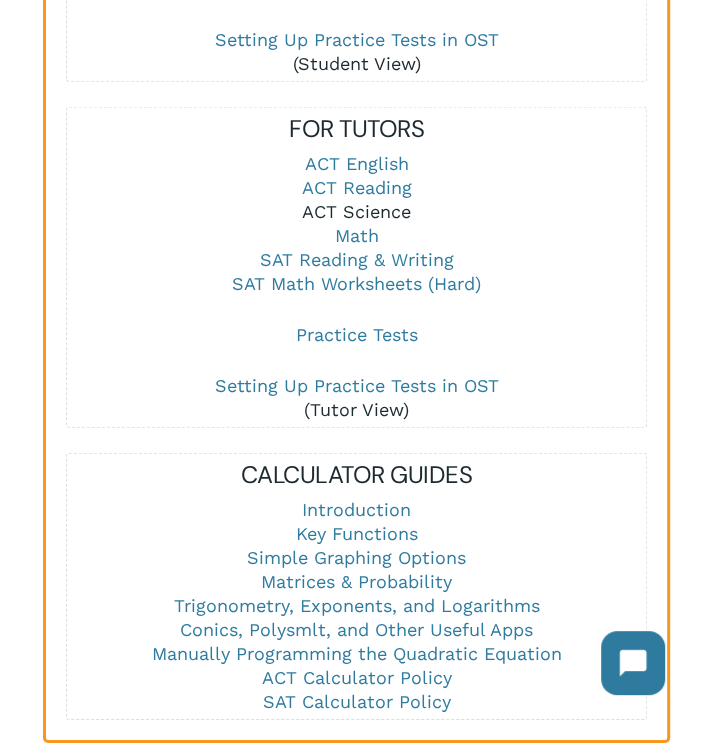 click on "ACT Science" at bounding box center [356, 211] 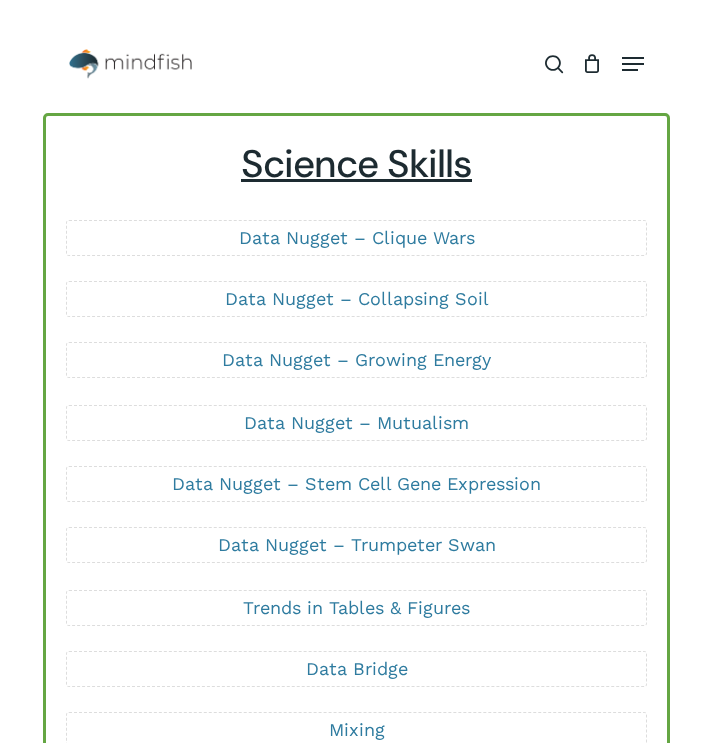 scroll, scrollTop: 0, scrollLeft: 0, axis: both 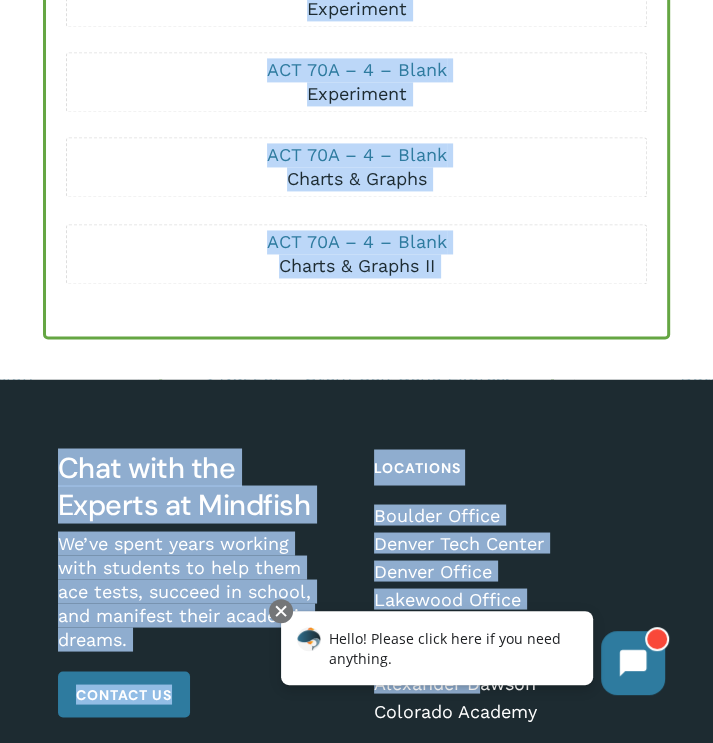 drag, startPoint x: 219, startPoint y: 232, endPoint x: 526, endPoint y: 281, distance: 310.88583 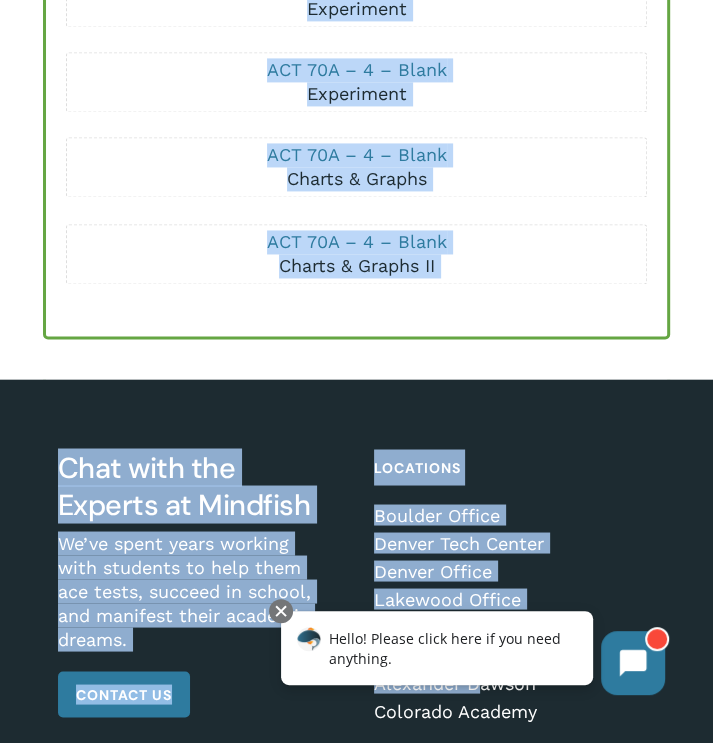 copy on "Data Nugget – Clique Wars
Data Nugget – Collapsing Soil
Data Nugget – Growing Energy
Data Nugget – Mutualism
Data Nugget – Stem Cell Gene Expression
Data Nugget – Trumpeter Swan
Trends in Tables & Figures
Data Bridge
Mixing
Scatterplots
Elements of an Experiment
Outside Knowledge
Blackout Exercises
ACT 70A – 2 – Blank
Charts & Graphs
ACT 70A – 2 – Blank
Charts & Graphs II
ACT 70A – 2 – Blank
Conflicting Viewpoints
ACT 70A – 2 – Blank
Experiment
ACT 70A – 4 – Blank
Experiment
ACT 70A – 4 – Blank
Charts & Graphs
ACT 70A – 4 – Blank
Charts & Graphs II" 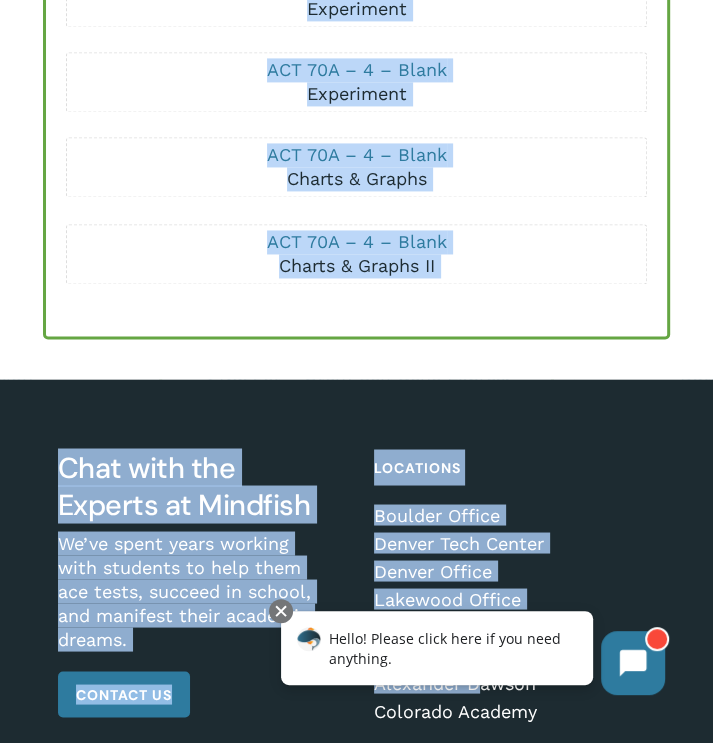 click on "Blackout Exercises
ACT 70A – 2 – Blank
Charts & Graphs
ACT 70A – 2 – Blank
Charts & Graphs II
ACT 70A – 2 – Blank
Conflicting Viewpoints
ACT 70A – 2 – Blank
Experiment
ACT 70A – 4 – Blank
Experiment
ACT 70A – 4 – Blank
Charts & Graphs
ACT 70A – 4 – Blank
Charts & Graphs II" at bounding box center [356, -16] 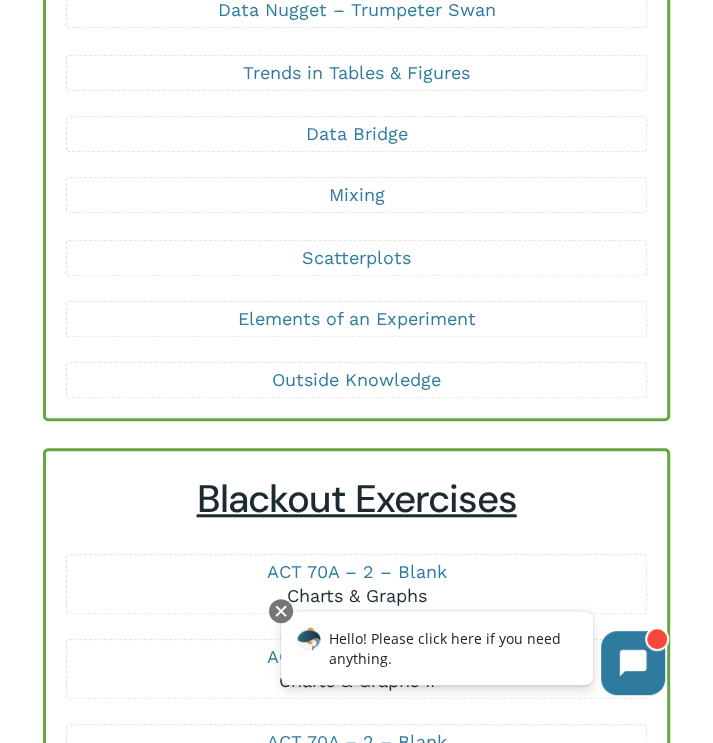scroll, scrollTop: 0, scrollLeft: 0, axis: both 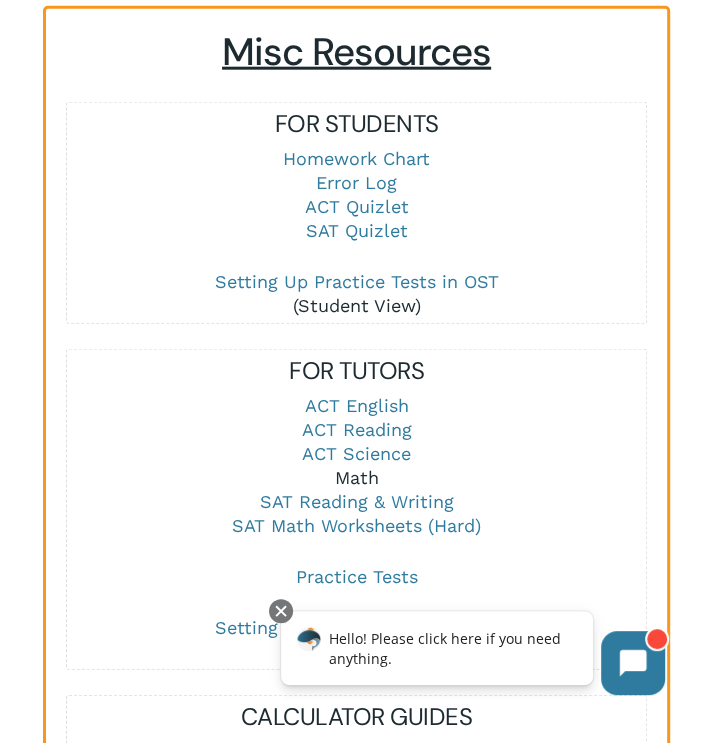 click on "Math" 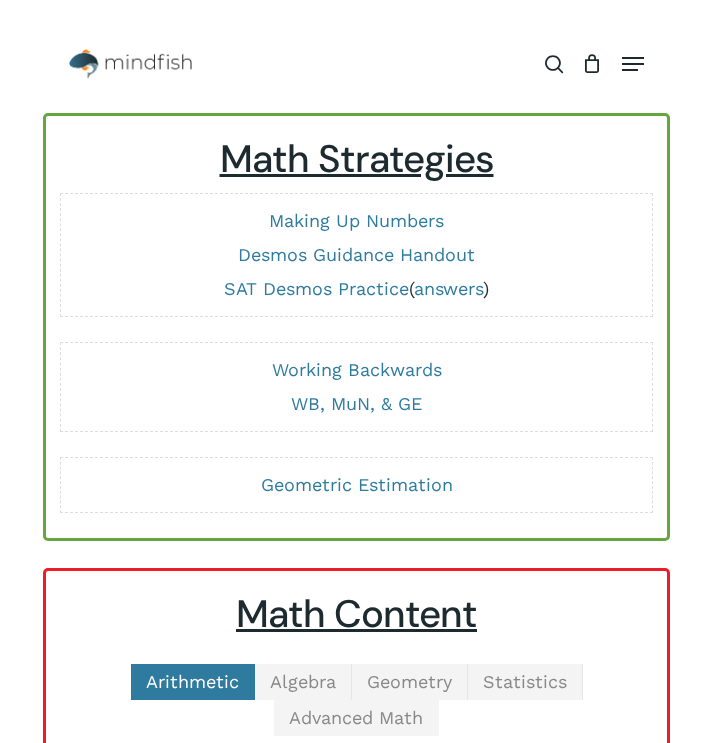 scroll, scrollTop: 0, scrollLeft: 0, axis: both 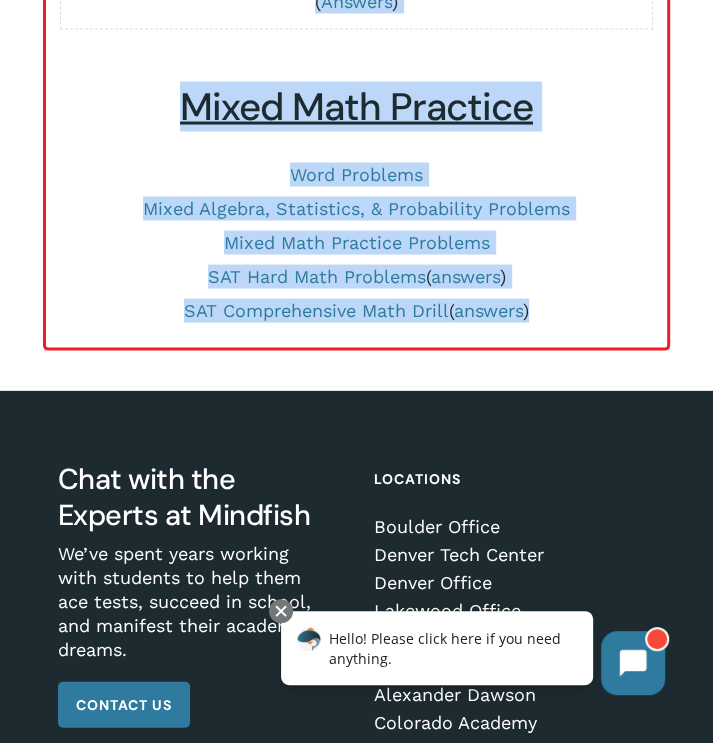 drag, startPoint x: 184, startPoint y: 164, endPoint x: 569, endPoint y: 305, distance: 410.00732 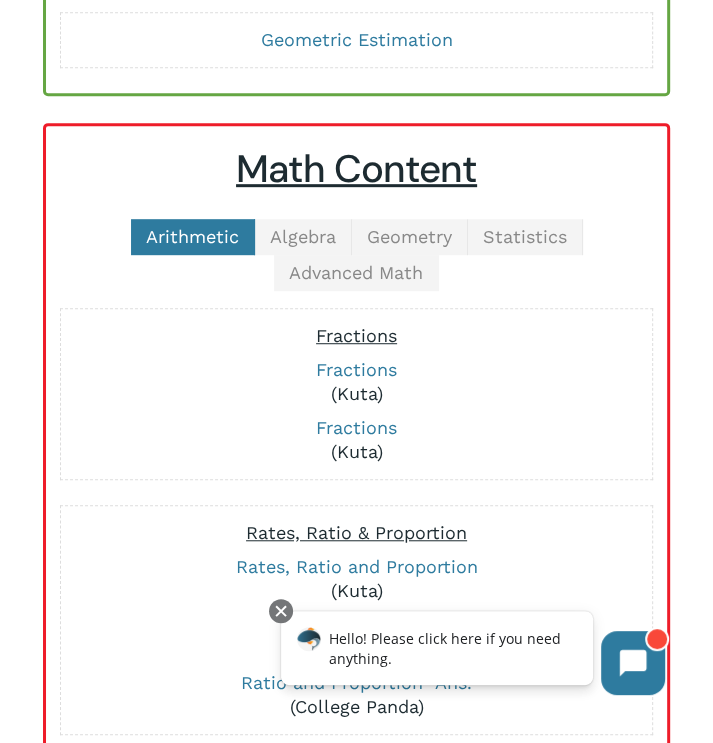 scroll, scrollTop: 404, scrollLeft: 0, axis: vertical 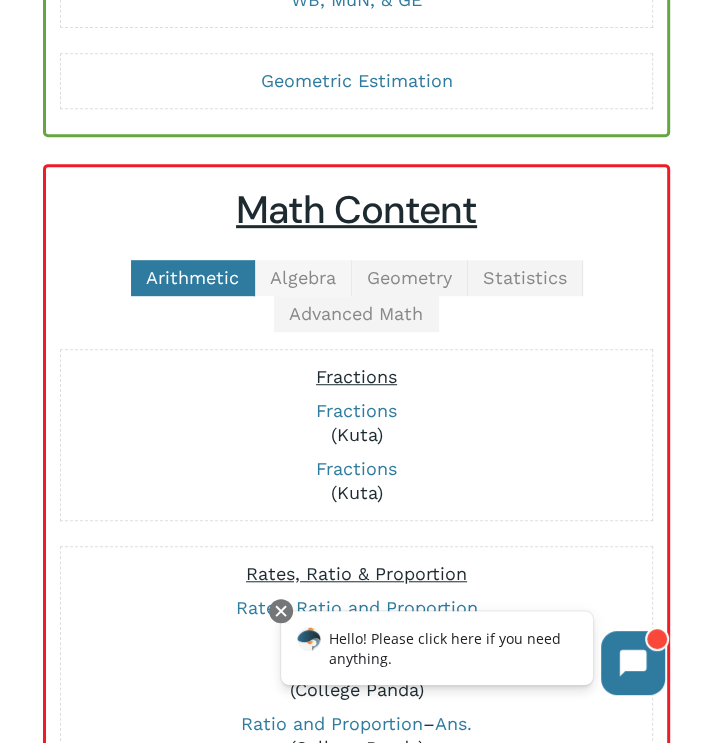 click on "Algebra" at bounding box center [303, 277] 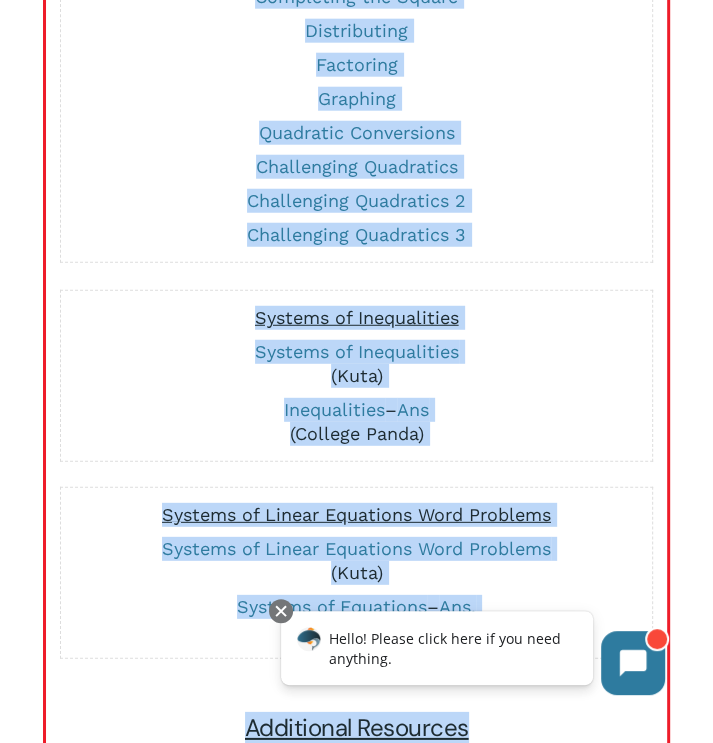 scroll, scrollTop: 2578, scrollLeft: 0, axis: vertical 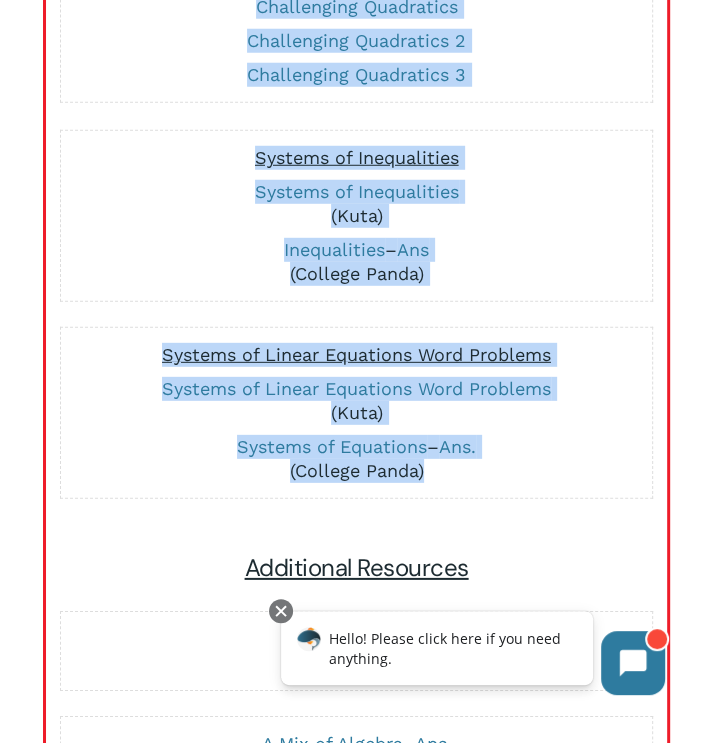 drag, startPoint x: 236, startPoint y: 361, endPoint x: 586, endPoint y: 491, distance: 373.3631 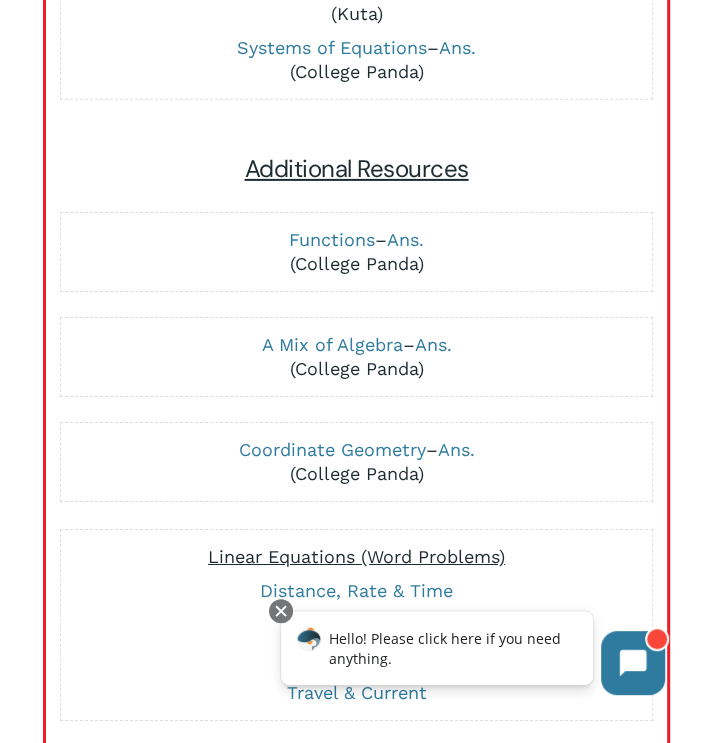 scroll, scrollTop: 2976, scrollLeft: 0, axis: vertical 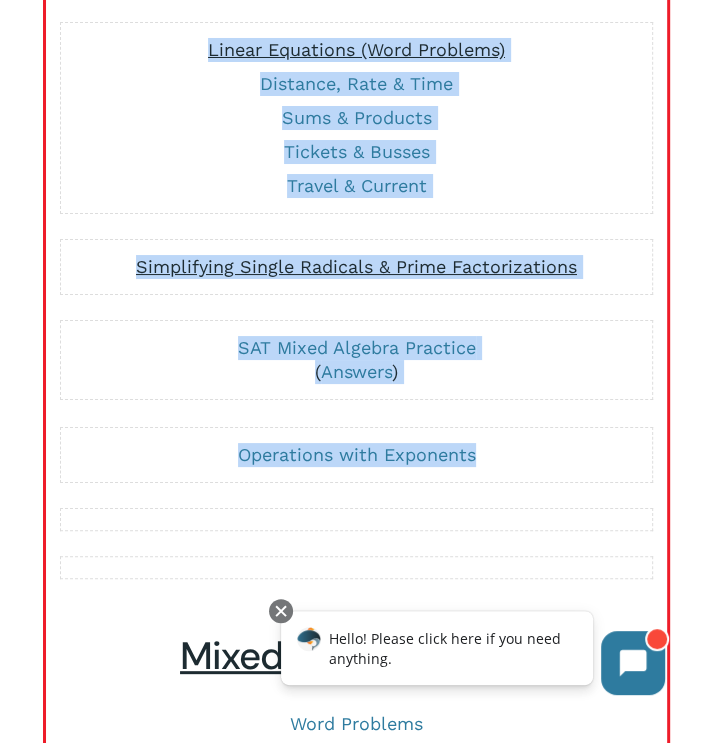 drag, startPoint x: 260, startPoint y: 232, endPoint x: 558, endPoint y: 463, distance: 377.04773 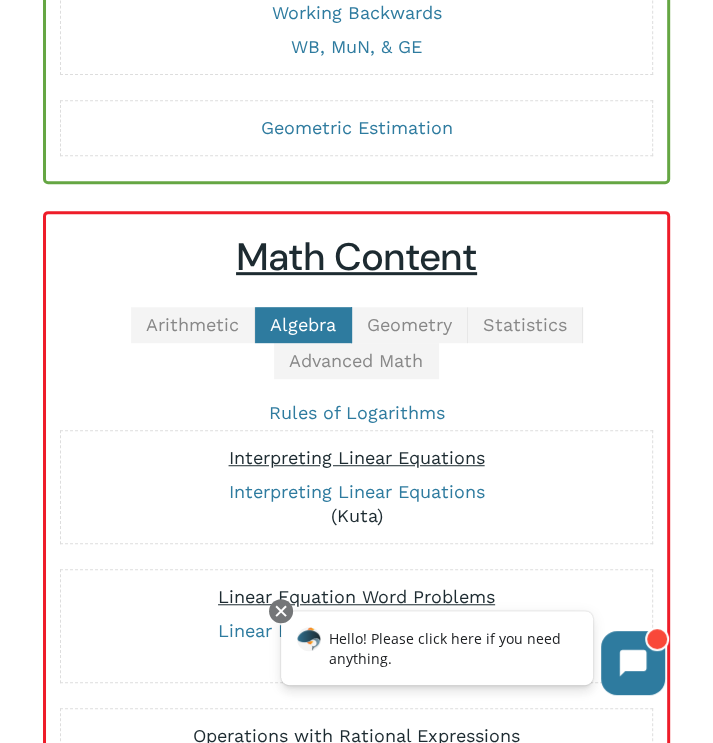 scroll, scrollTop: 356, scrollLeft: 0, axis: vertical 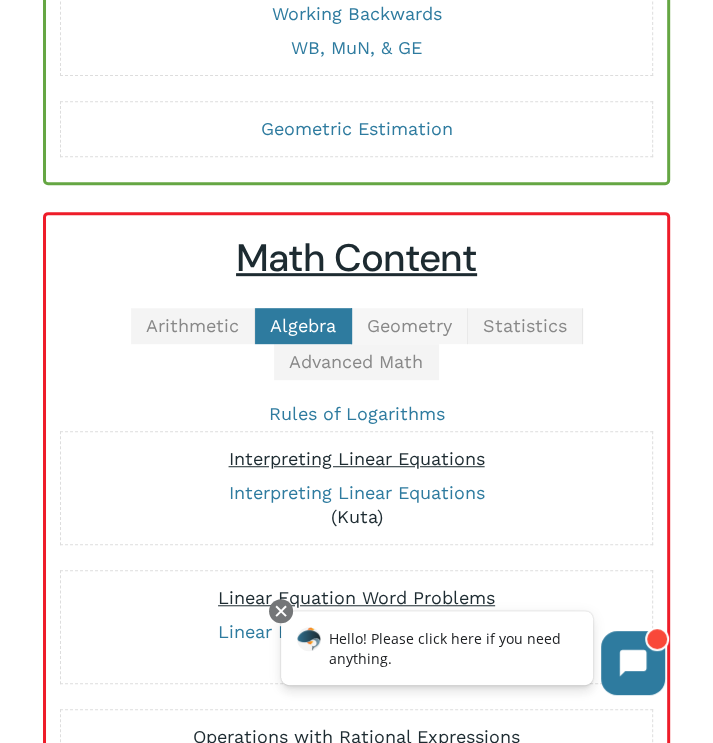 click on "Geometry" at bounding box center [409, 325] 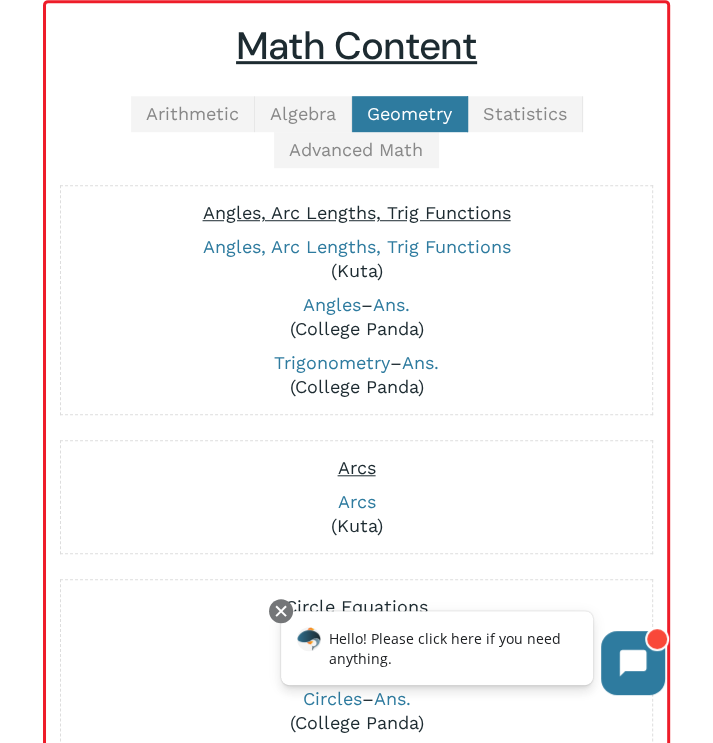 scroll, scrollTop: 565, scrollLeft: 0, axis: vertical 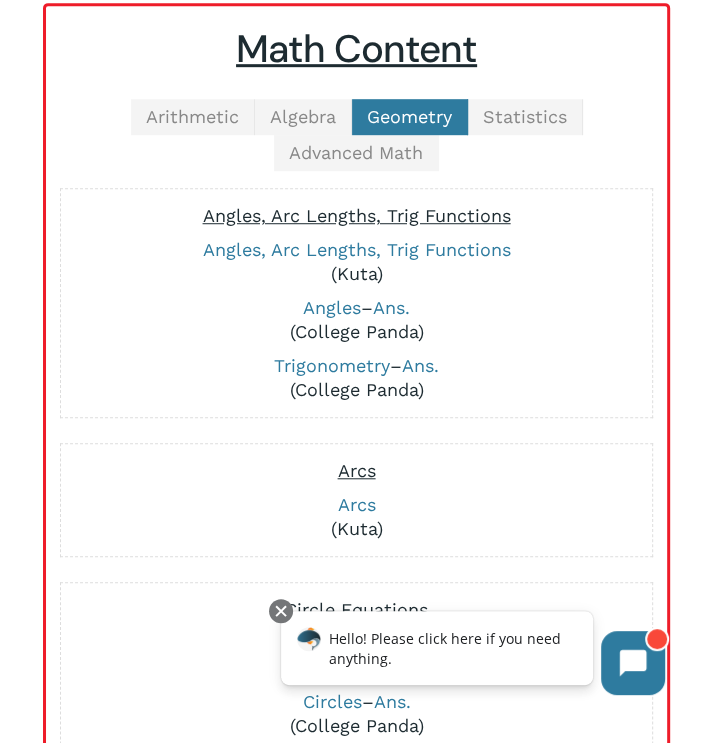 drag, startPoint x: 161, startPoint y: 445, endPoint x: 167, endPoint y: 214, distance: 231.07791 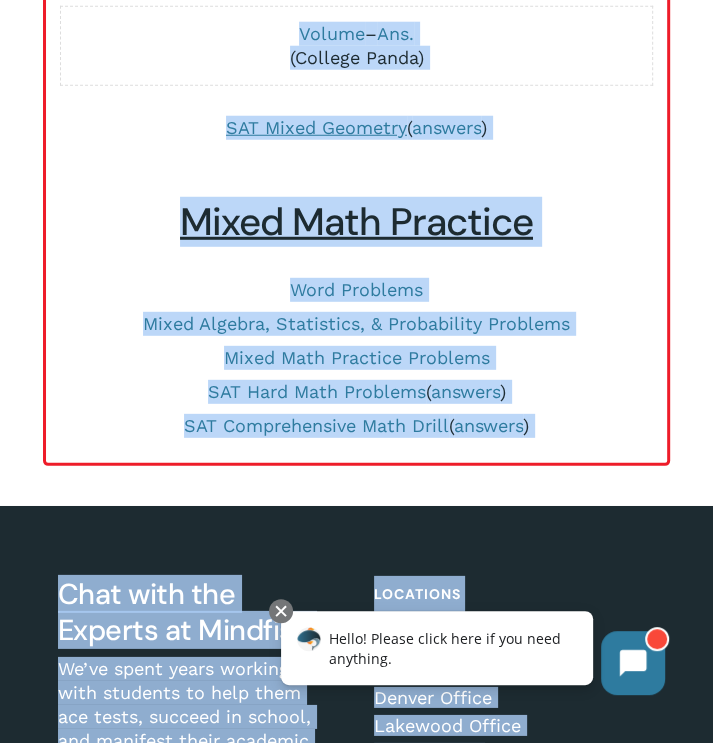 scroll, scrollTop: 2571, scrollLeft: 0, axis: vertical 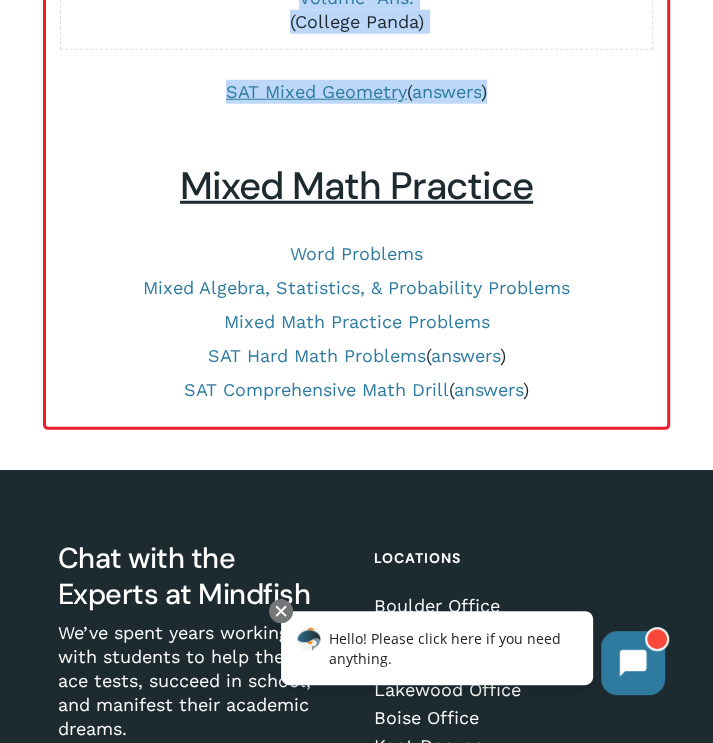 drag, startPoint x: 167, startPoint y: 214, endPoint x: 534, endPoint y: 108, distance: 382.0013 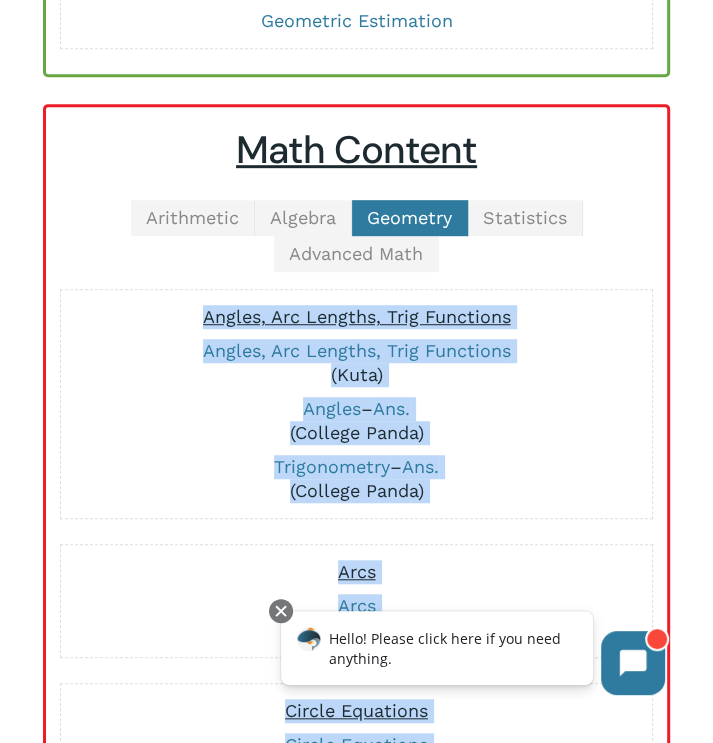 scroll, scrollTop: 463, scrollLeft: 0, axis: vertical 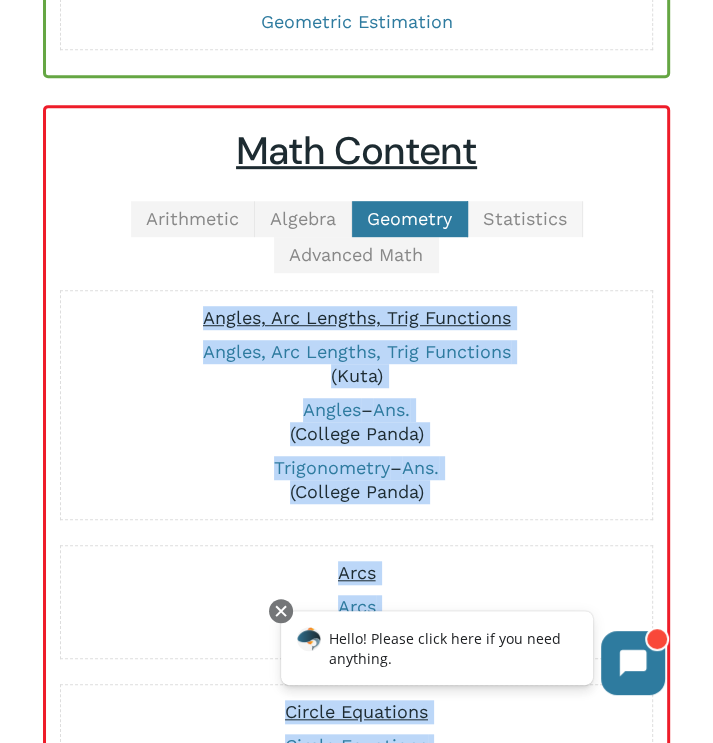 click on "Statistics" at bounding box center (525, 218) 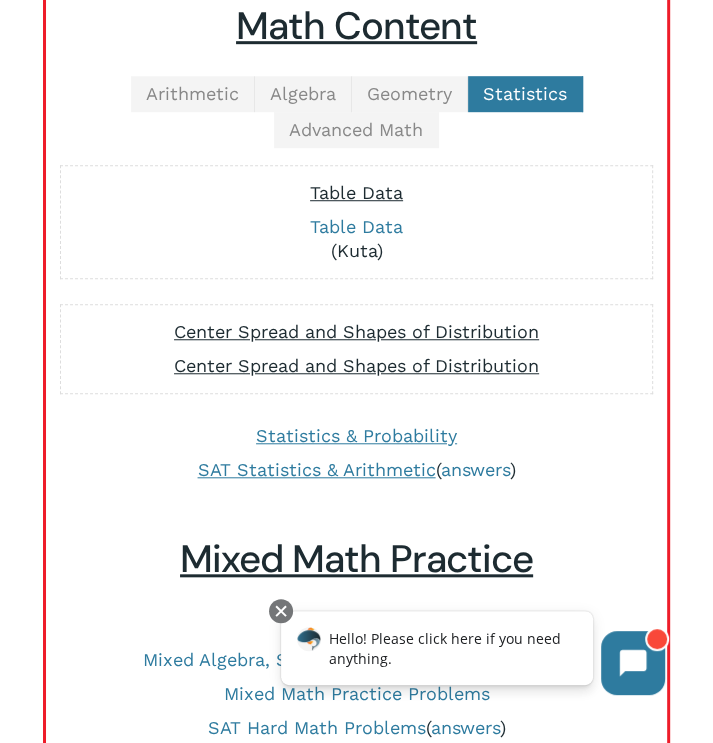 scroll, scrollTop: 592, scrollLeft: 0, axis: vertical 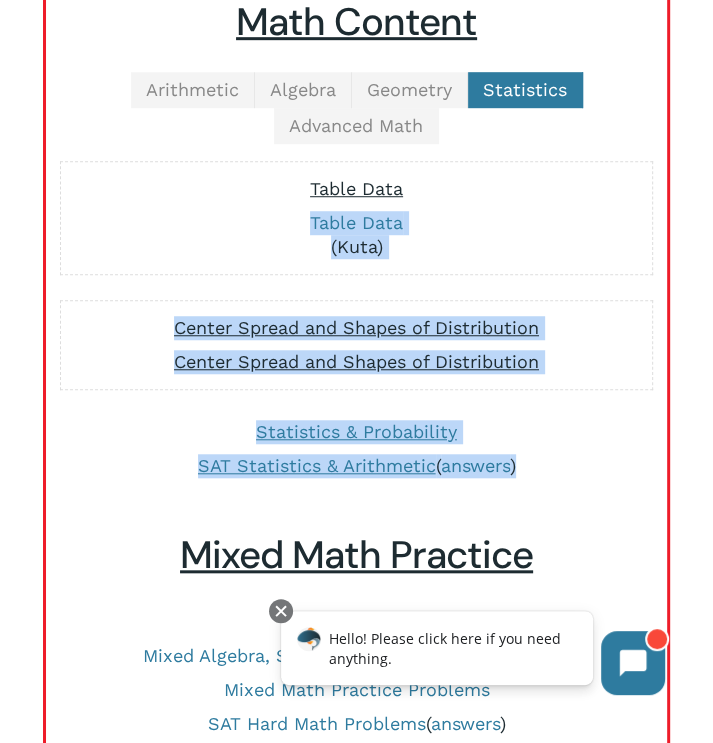 drag, startPoint x: 284, startPoint y: 218, endPoint x: 576, endPoint y: 447, distance: 371.08624 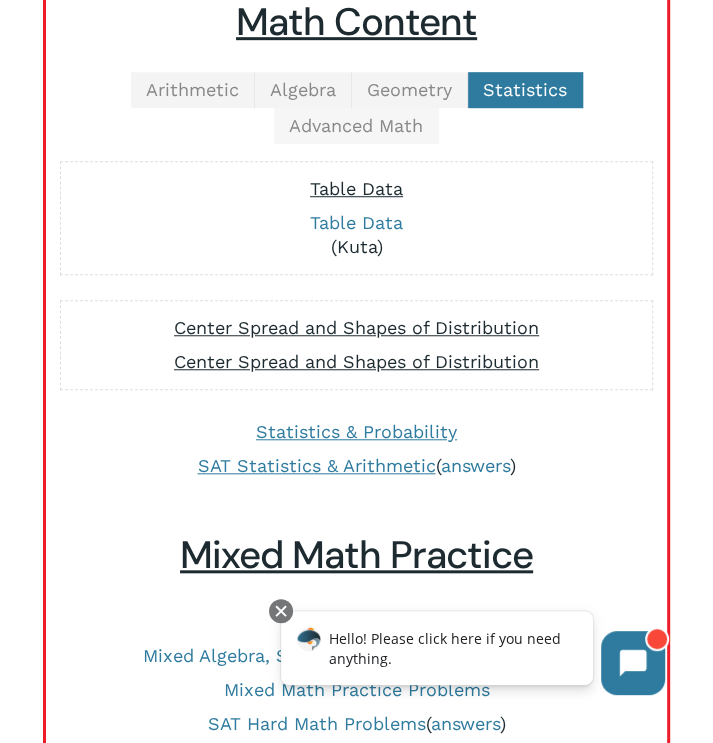click on "Advanced Math" at bounding box center (356, 125) 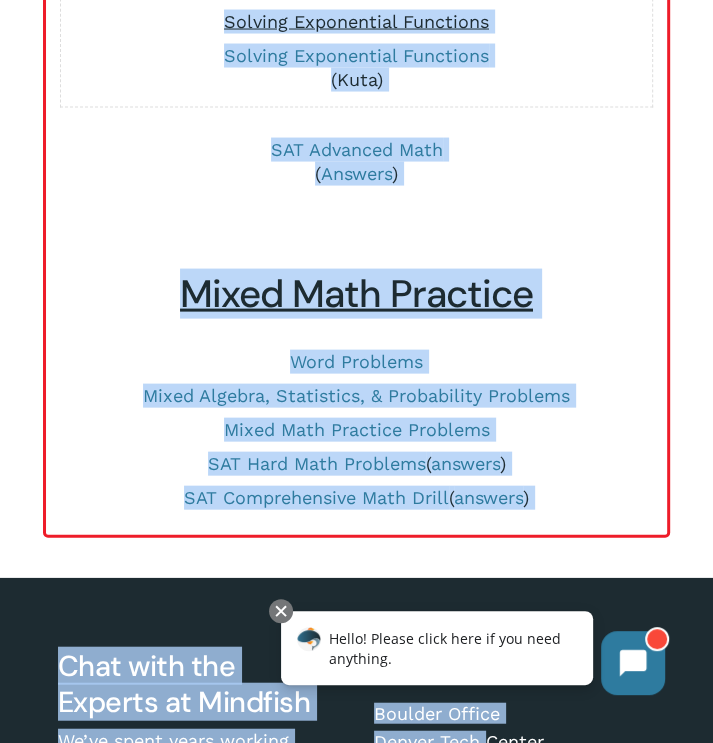 scroll, scrollTop: 1944, scrollLeft: 0, axis: vertical 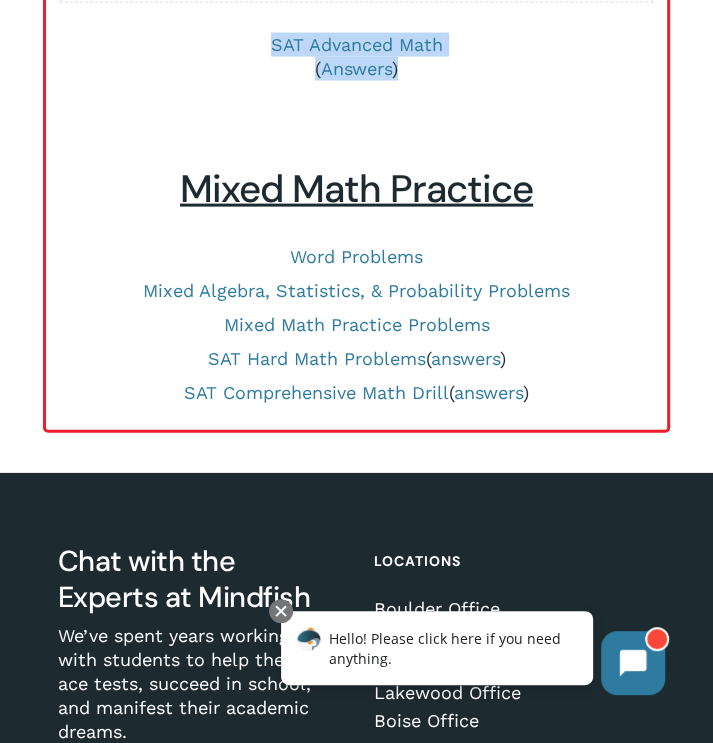 drag, startPoint x: 249, startPoint y: 189, endPoint x: 552, endPoint y: 91, distance: 318.45407 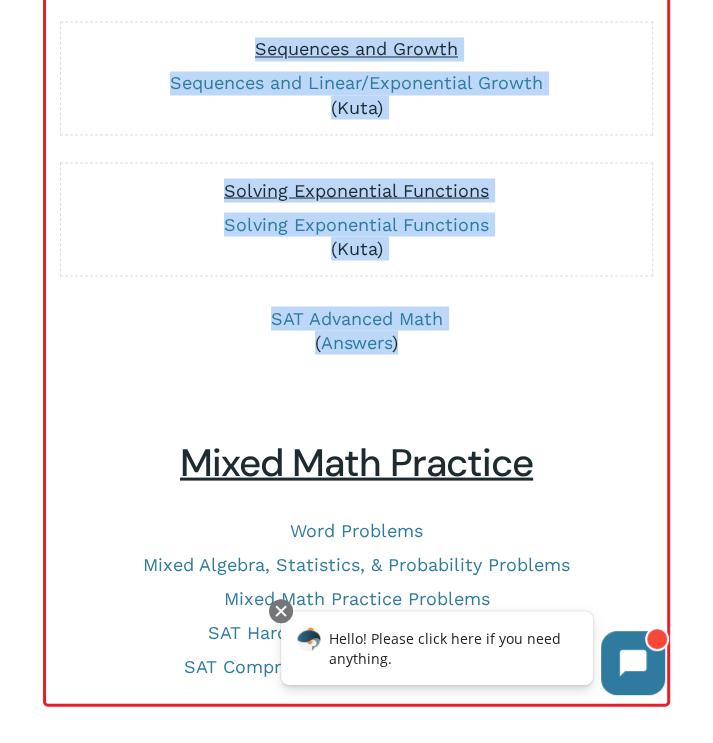 scroll, scrollTop: 1670, scrollLeft: 0, axis: vertical 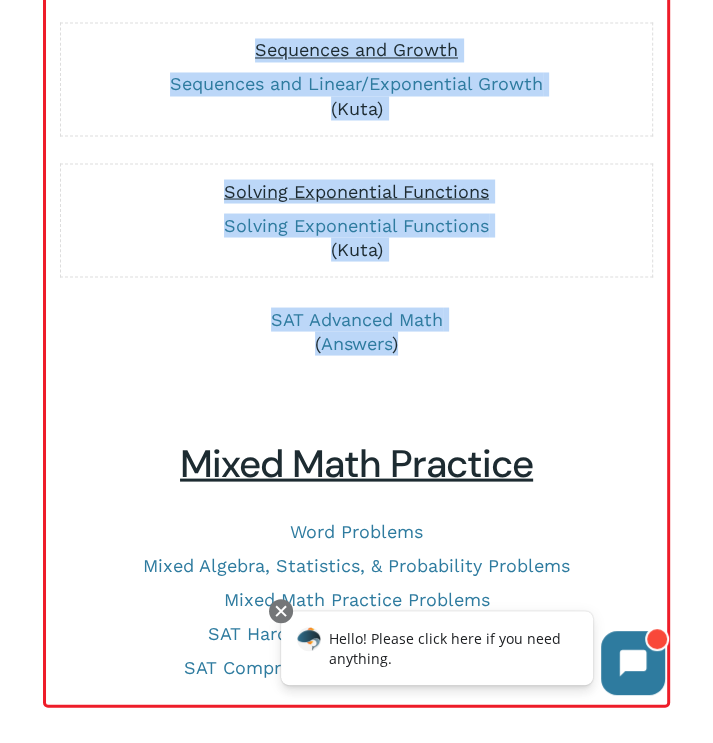 copy on "Complex Numbers
Complex Numbers
(Kuta)
Complex Numbers  –  Ans.
(College Panda)
Logarithms
Logarithms
(Kuta)
Logarithms  –  Ans.
(College Panda)
Matrices
Matrices
(Kuta)
Operations with Polynomials
Operations with Polynomials
(Kuta)
Probability and Combinatorics
Probability and Combinatorics
(Kuta)
Permutations & Probability  –  Ans.
(College Panda)
Combinatorics & Probability Tutorial
Combinatorics & Probability Problems
Sequences and Growth
Sequences and Linear/Exponential Growth
(Kuta)
Solving Exponential Functions
Solving Exponential Functions
(Kuta)
SAT Advanced Math
( Answers )" 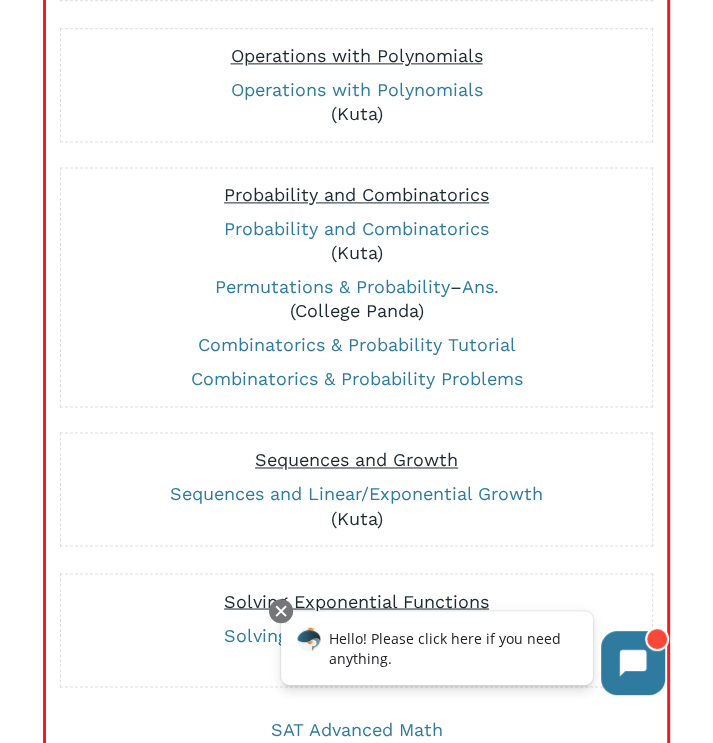 scroll, scrollTop: 1240, scrollLeft: 0, axis: vertical 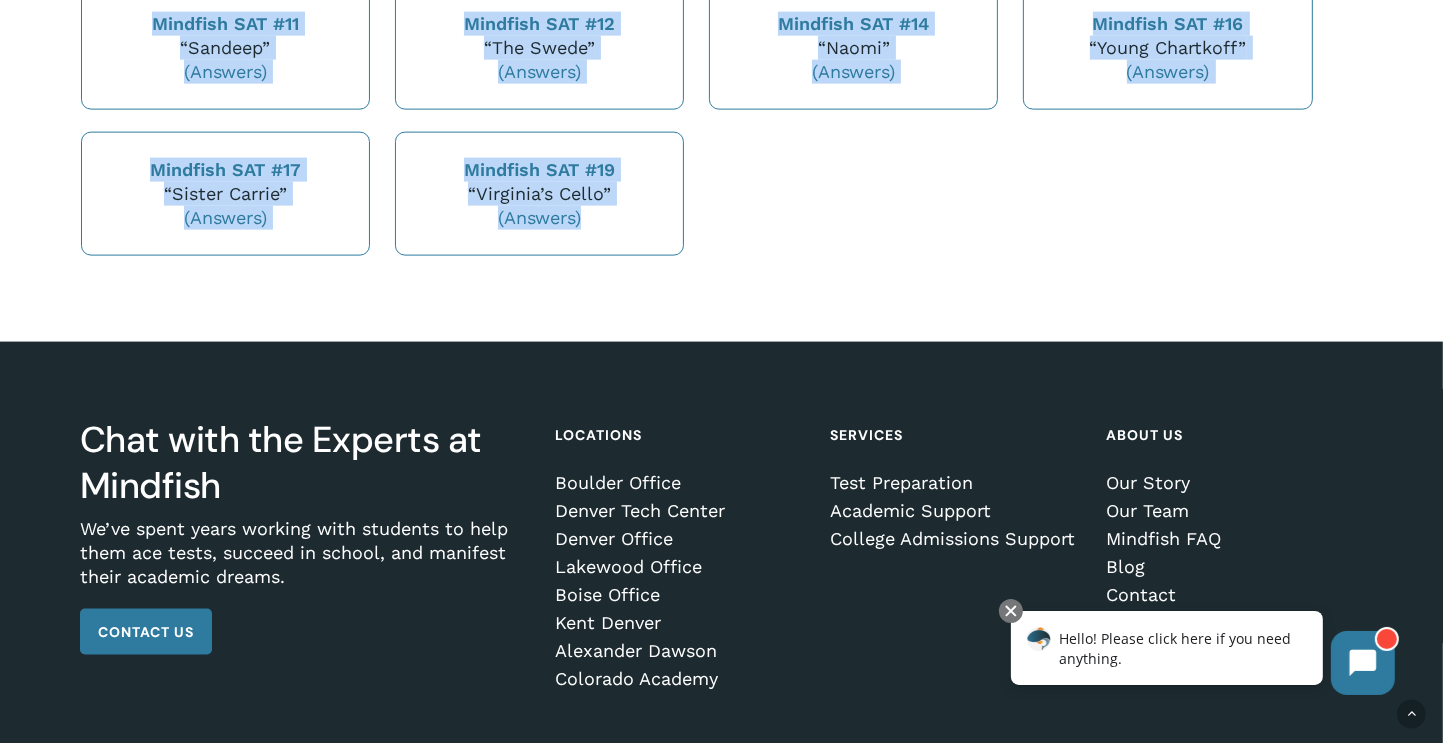 drag, startPoint x: 84, startPoint y: 97, endPoint x: 612, endPoint y: 231, distance: 544.73846 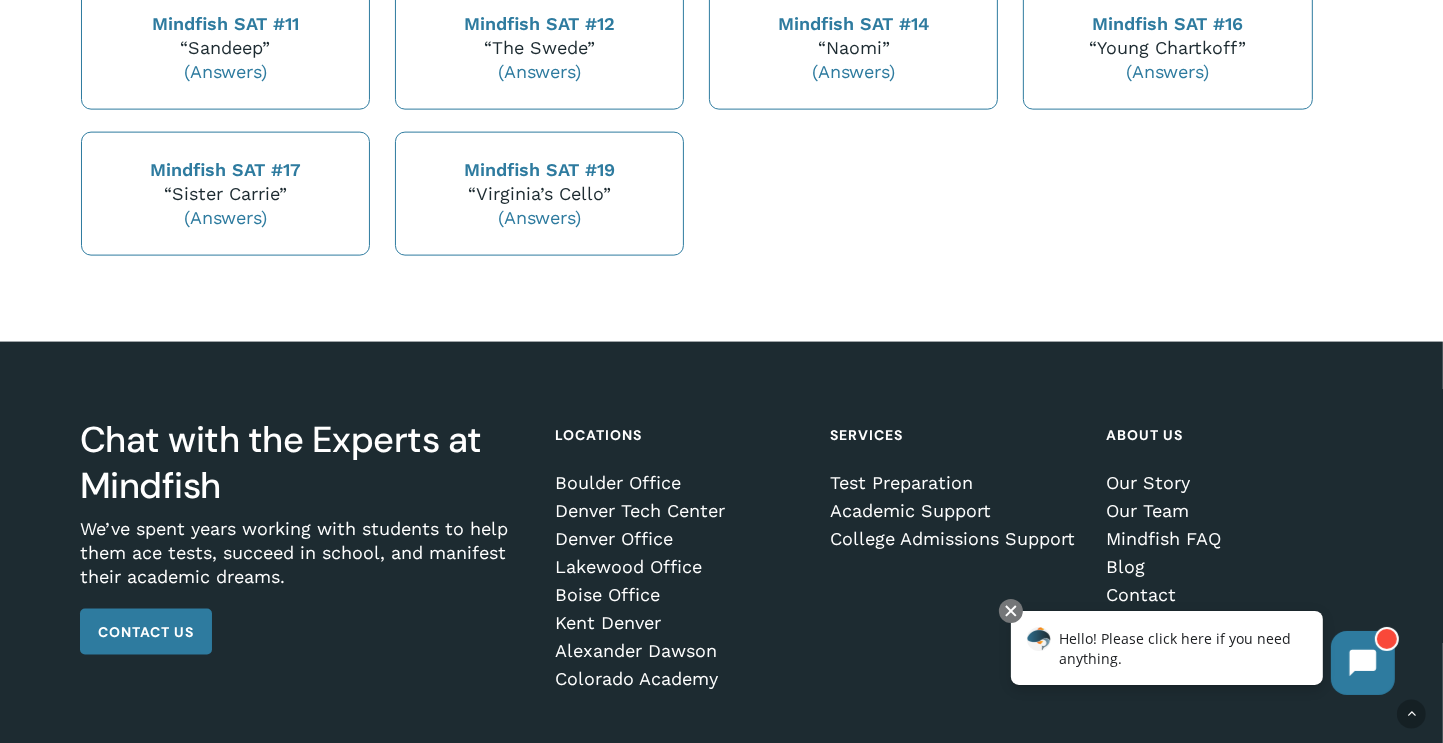 click at bounding box center (853, 194) 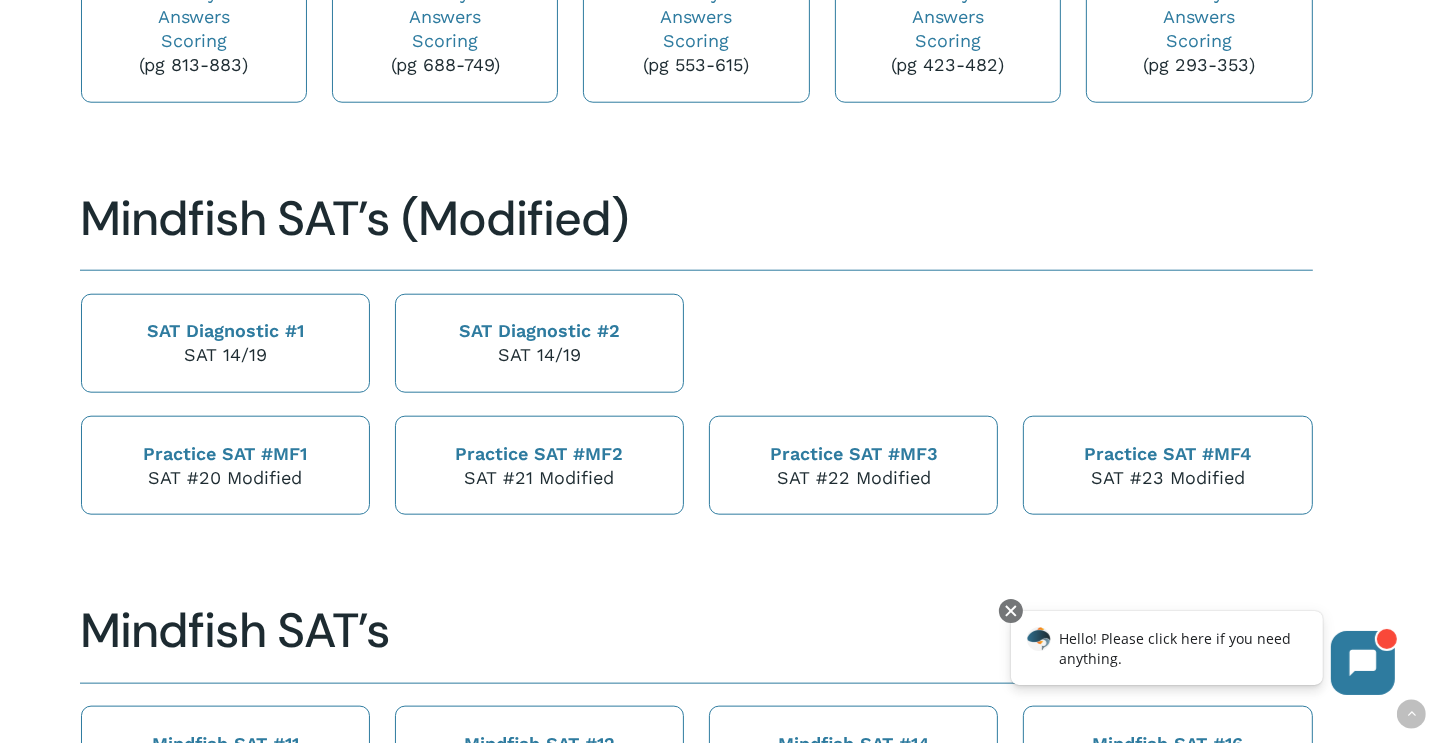 scroll, scrollTop: 1936, scrollLeft: 0, axis: vertical 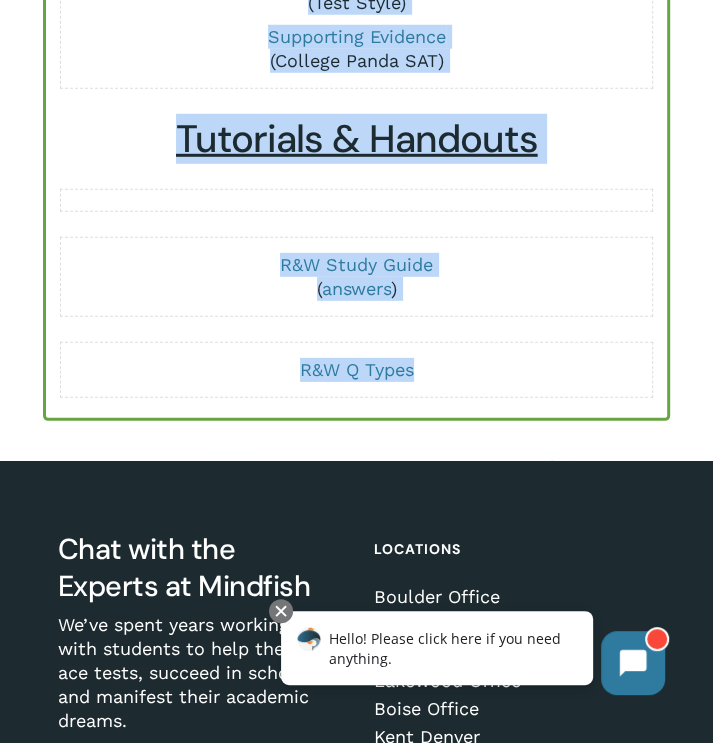 drag, startPoint x: 80, startPoint y: 161, endPoint x: 429, endPoint y: 367, distance: 405.26166 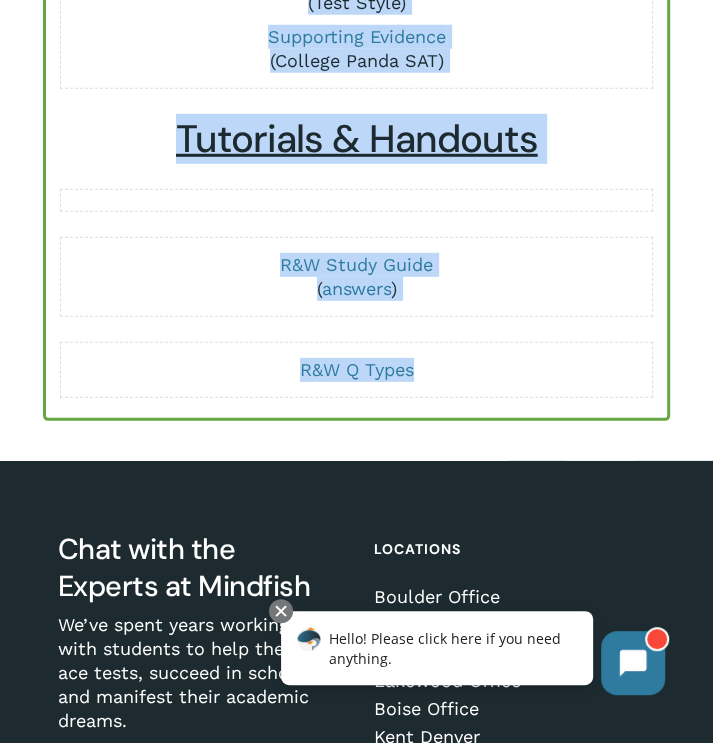 copy on "Mixed Practice (multiple blocks)
Blocks 1-4 Exercise 1
(8 questions)
Answers
Blocks 1-4 Exercise 2
(8 questions)
Answers
Blocks 2-3 Poetry Exercise
(8 questions)
Answers
Blocks 2-4 Exercise 1
(8 questions)
Answers
Blocks 2-4 Exercise 2
(6 questions)
Answers
Finding Errors 1 & 2
SAT Comprehensive Review
(College Panda)
Blocks 2-4 Exercise 3
(6 questions)
Answers
Blocks 4,6,7 Exercise 1
(11 questions)
Answers
Additional Hard R&W Module
( Answers  )
Block 1 Practice
Block 1 Exercise 1
(7 questions)
Answers
Block 1 Exercise 2
(6 questions)
Answers
Diction
(Test Style)
Idioms
(College Panda)
Word Choice
(College Panda SAT)
Faulty Idioms
Idioms:Prepositions
(Test Style)
Block 2 Practice
Block 2 Exercise 1
(10 questions)
Answers
Block 2 Exercise 2
(7 questions)
Answers
Summarizing Paragraphs
Inferences from Adj & Adv
Block 3 Practice
Block 3 Exercise ..." 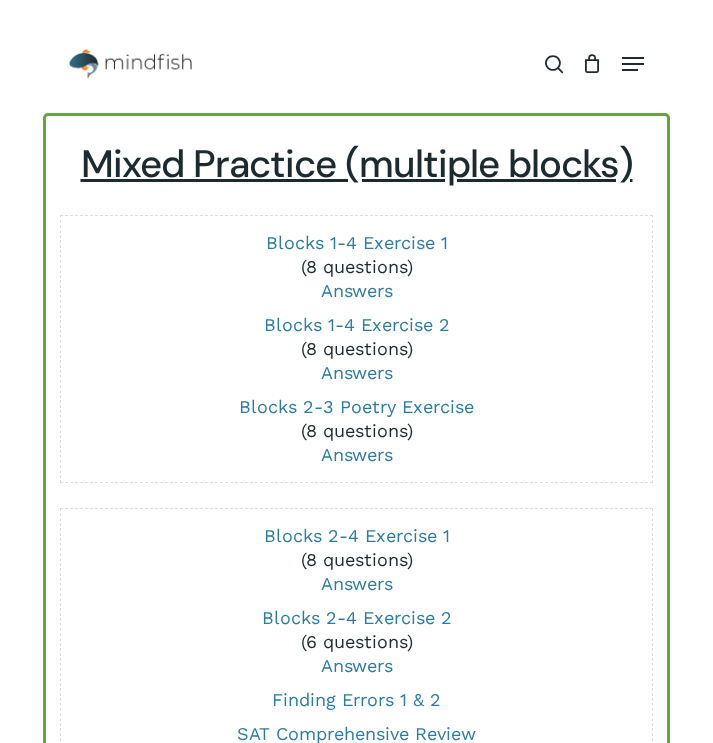 scroll, scrollTop: 0, scrollLeft: 0, axis: both 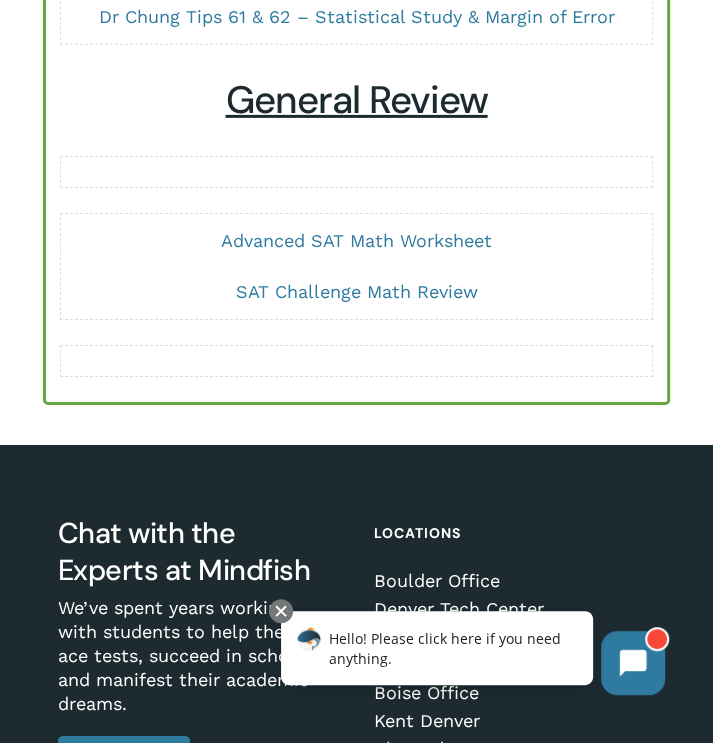 click on "Advanced SAT Math Worksheet
SAT Challenge Math Review" at bounding box center (356, 266) 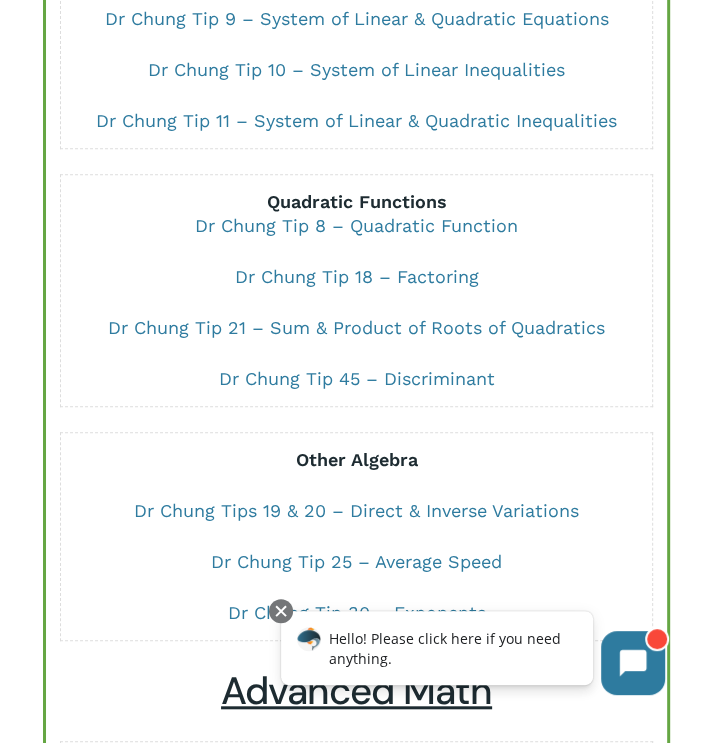 scroll, scrollTop: 0, scrollLeft: 0, axis: both 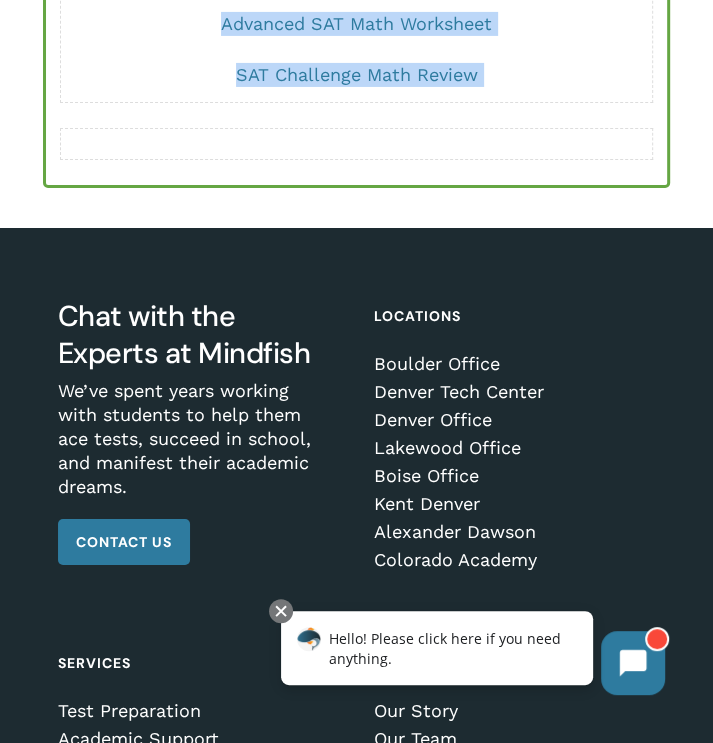 drag, startPoint x: 260, startPoint y: 156, endPoint x: 537, endPoint y: 115, distance: 280.01785 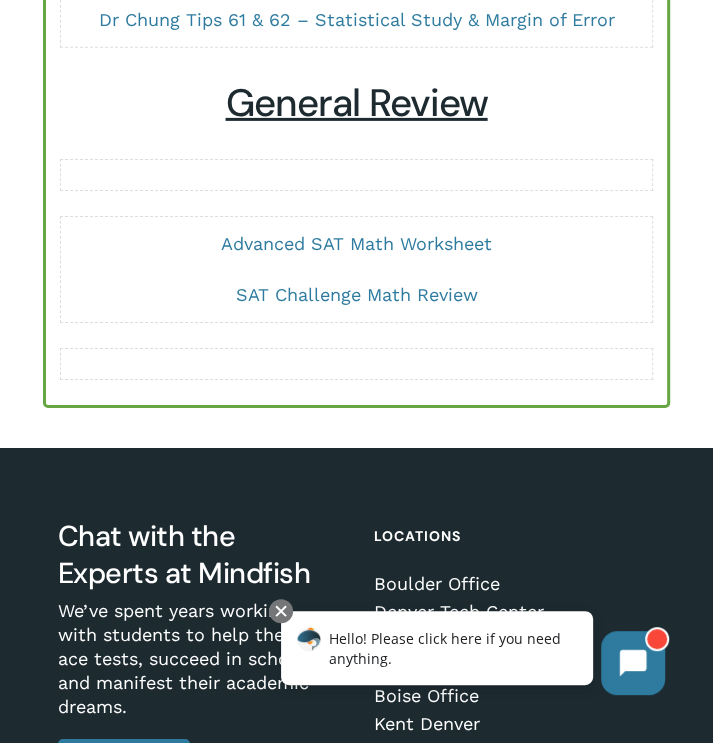 scroll, scrollTop: 3029, scrollLeft: 0, axis: vertical 